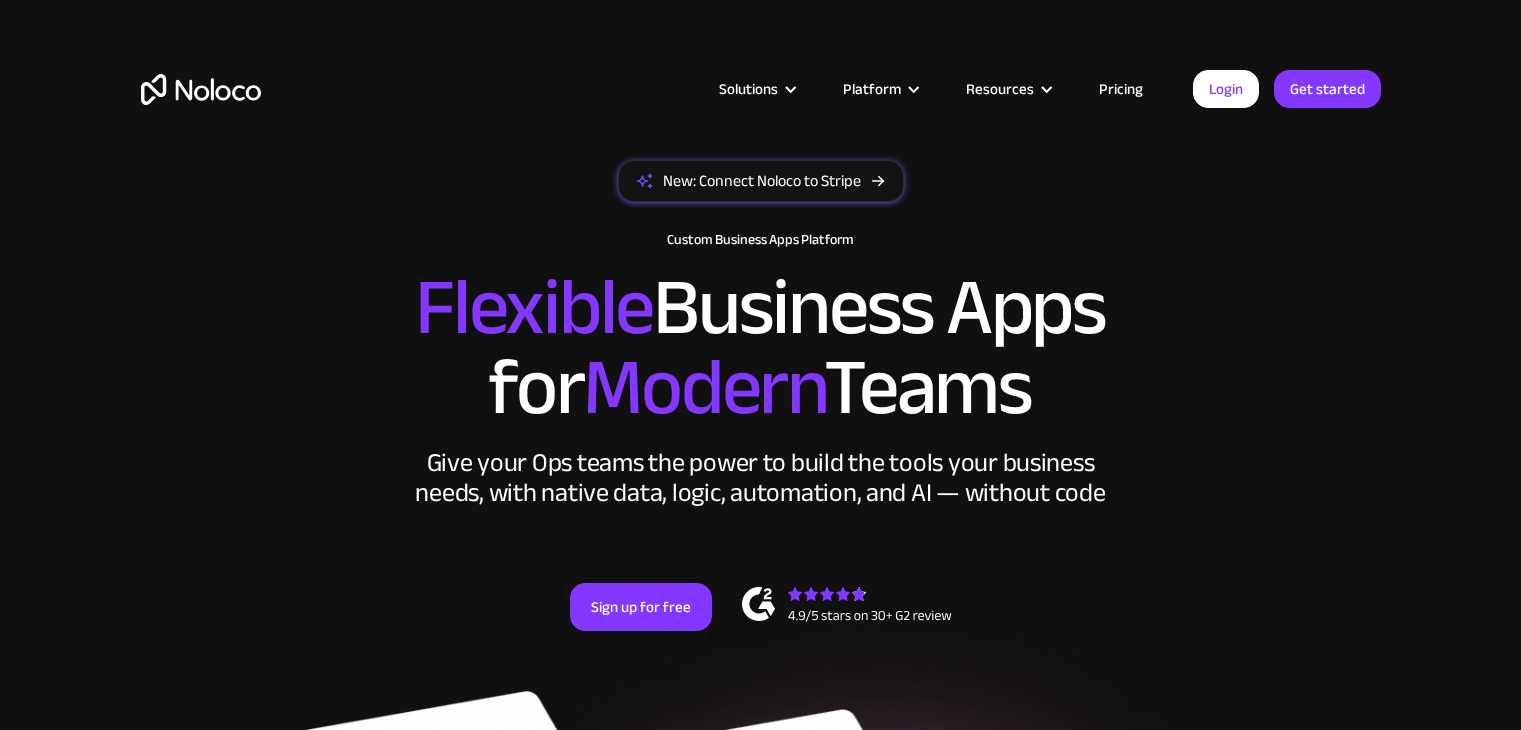 scroll, scrollTop: 0, scrollLeft: 0, axis: both 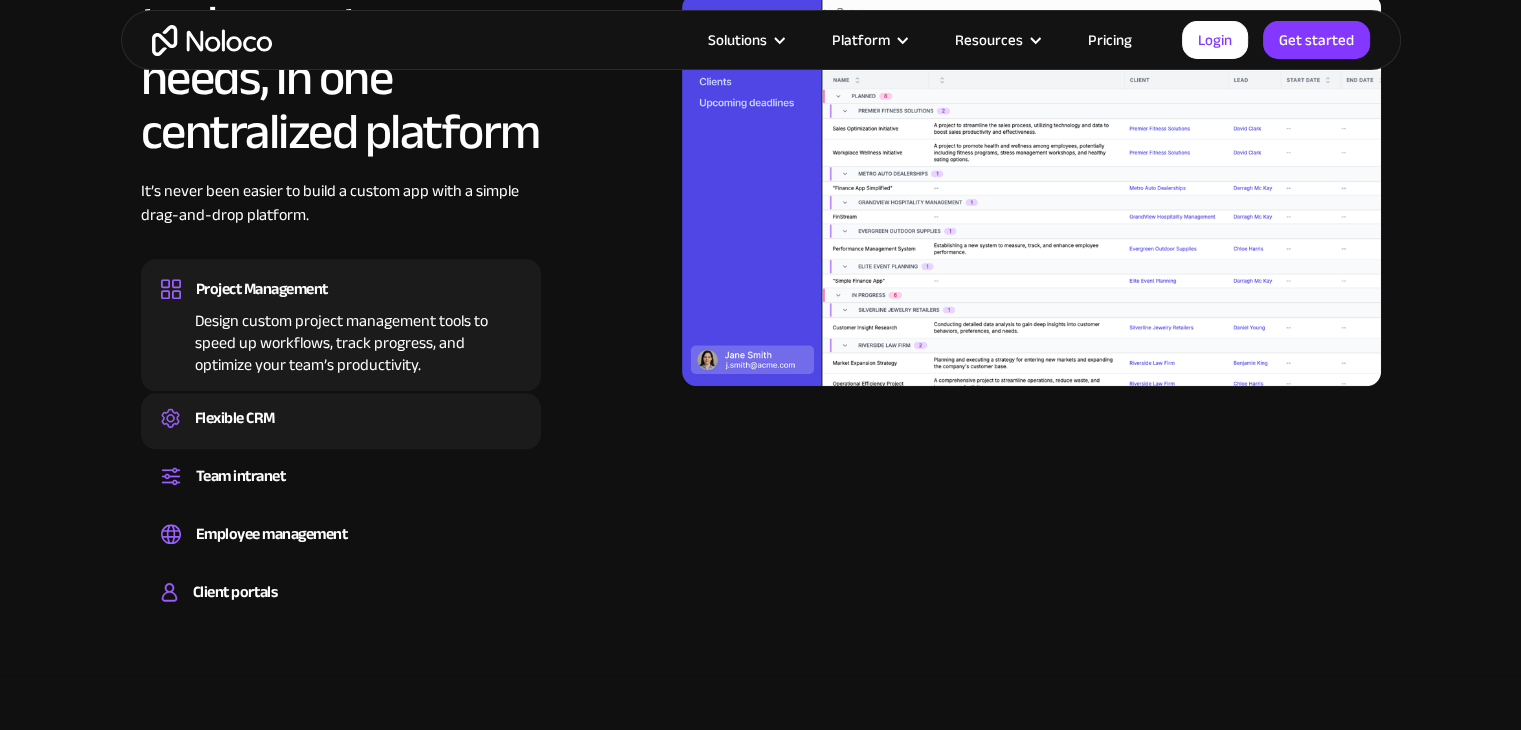 click on "Flexible CRM" at bounding box center [341, 418] 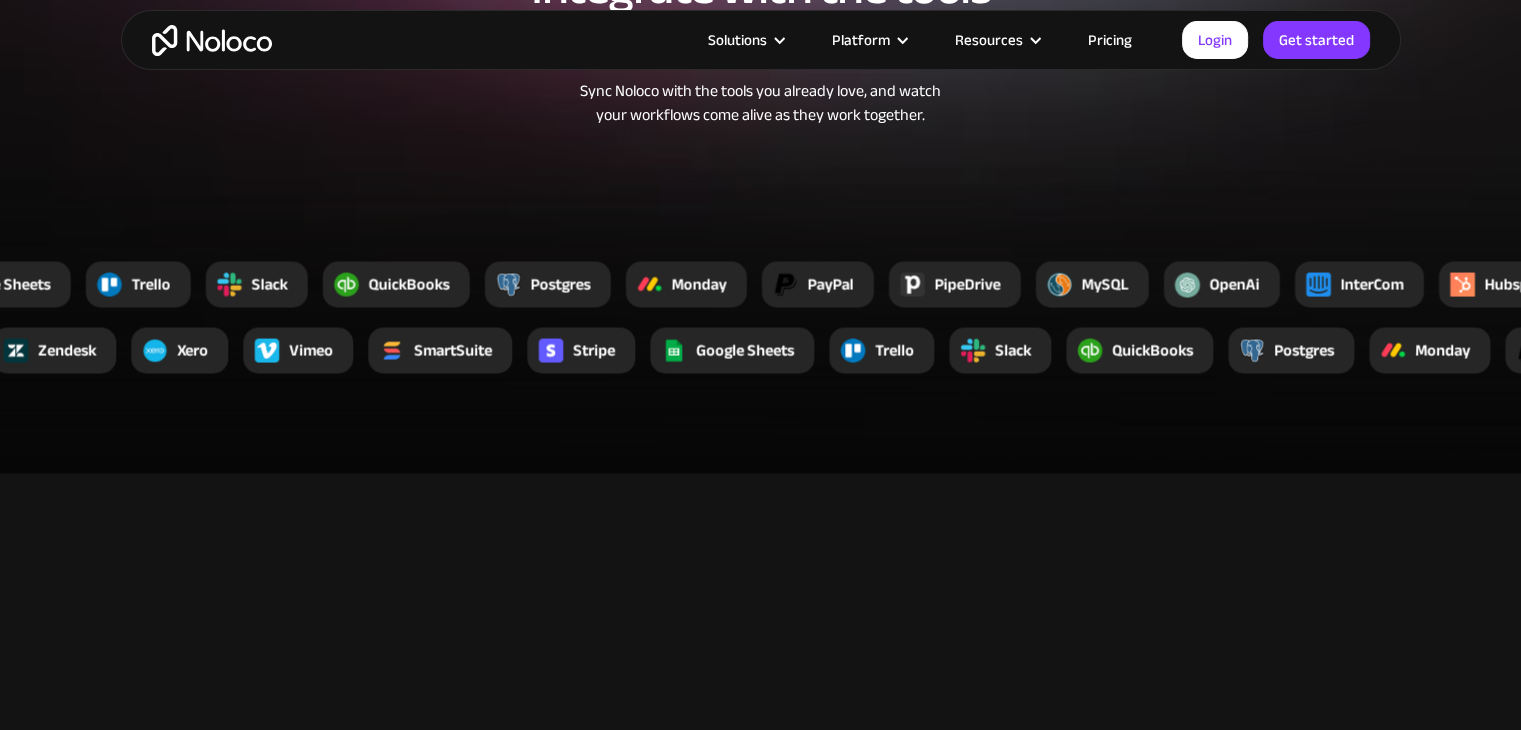 scroll, scrollTop: 3800, scrollLeft: 0, axis: vertical 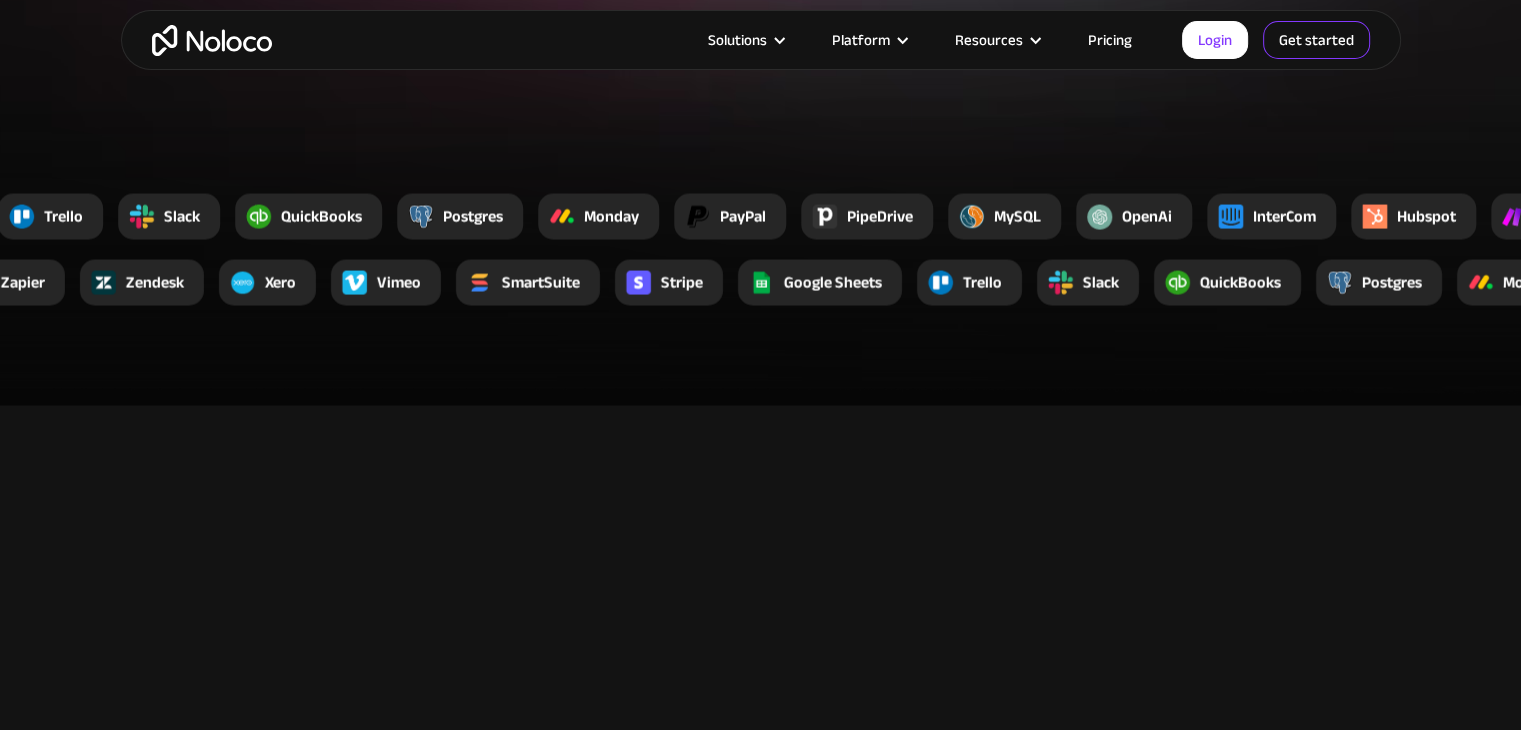 click on "Get started" at bounding box center [0, 0] 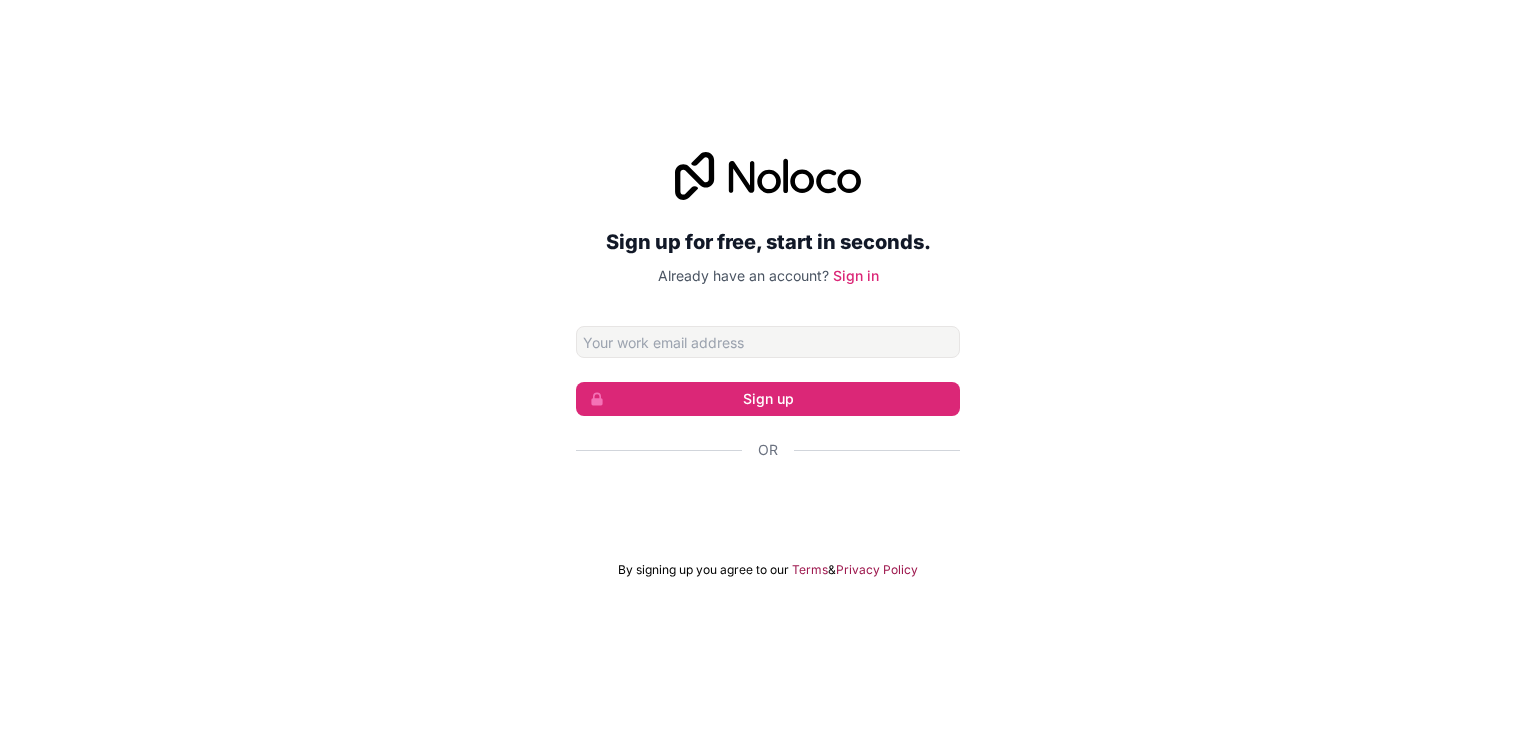 scroll, scrollTop: 0, scrollLeft: 0, axis: both 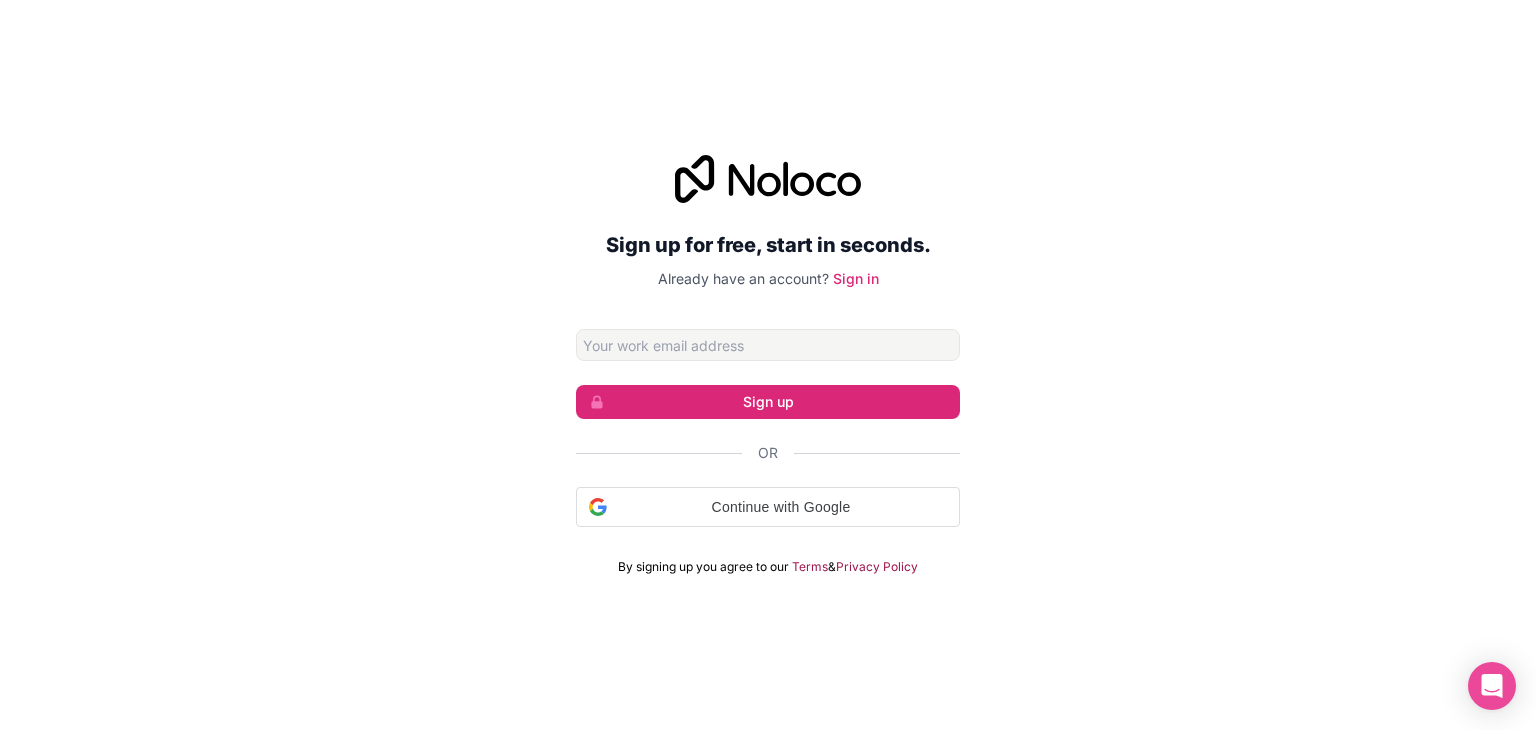 click at bounding box center (768, 345) 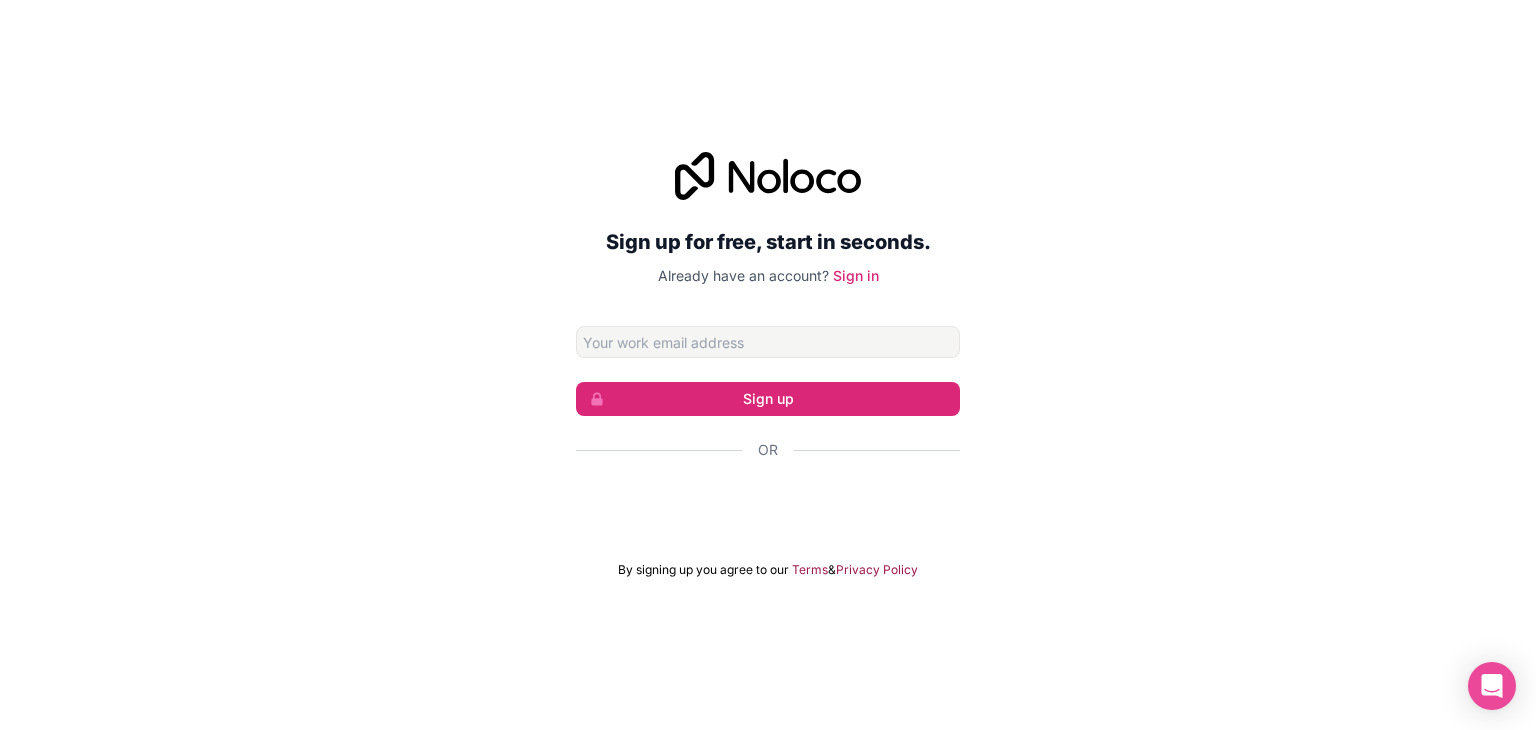 type on "[EMAIL]" 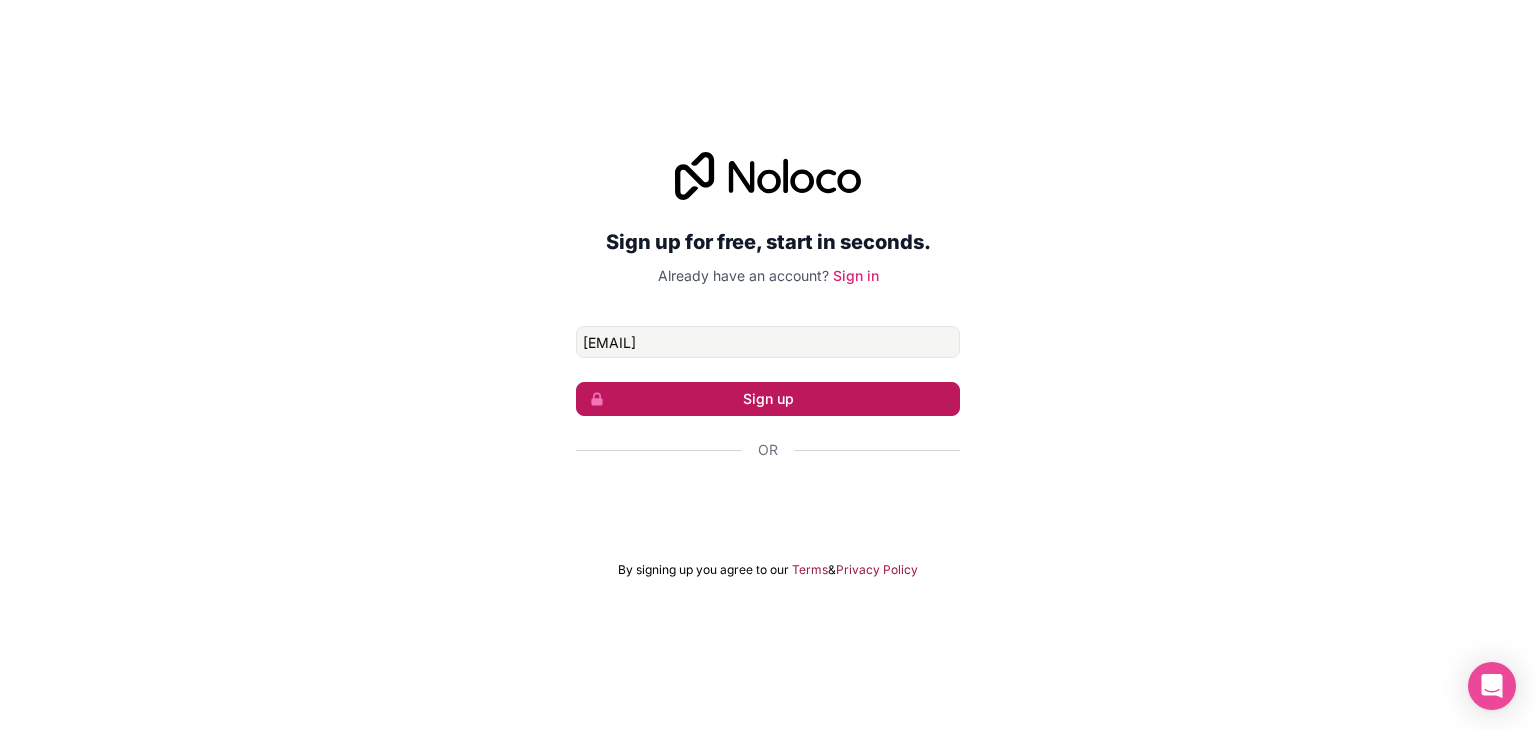 click on "Sign up" at bounding box center [768, 399] 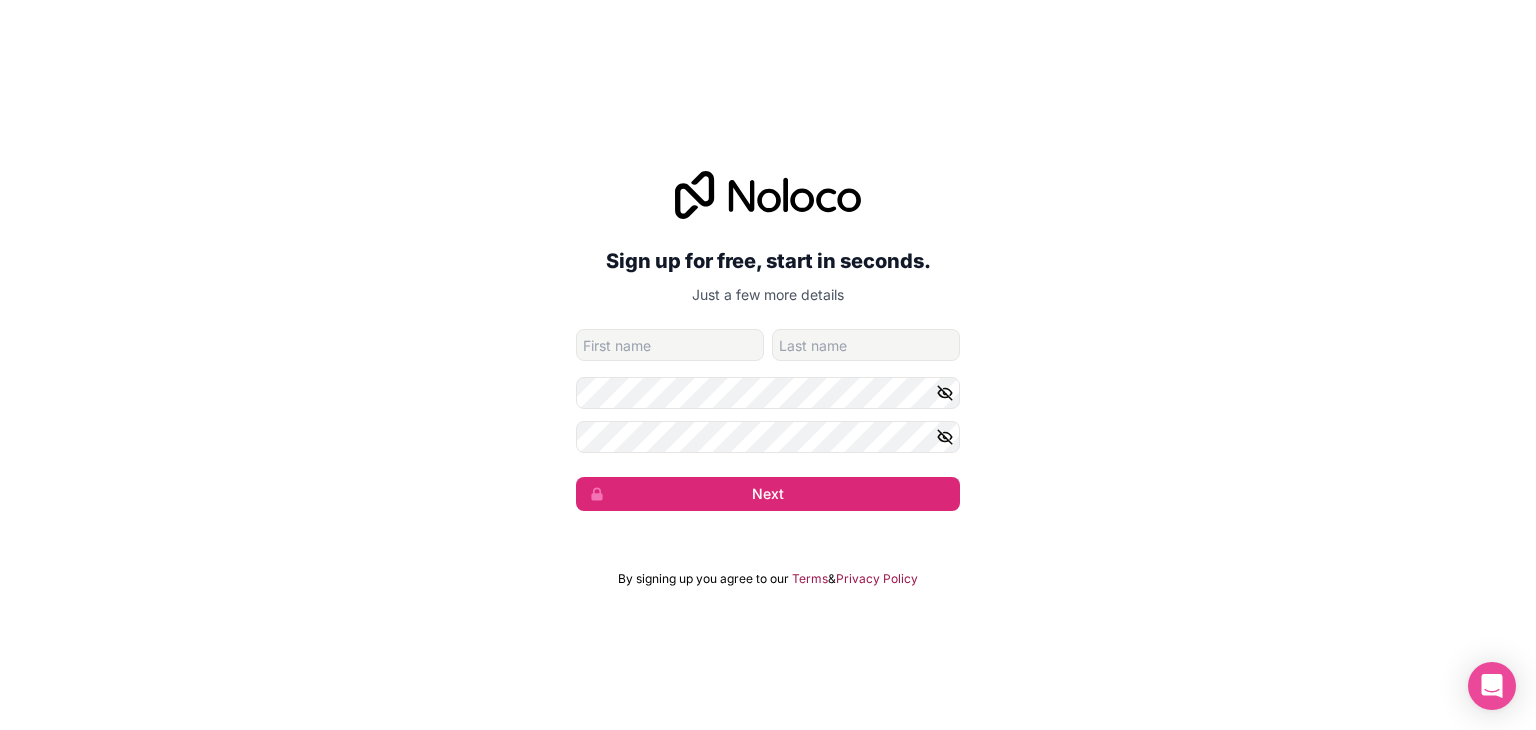 click at bounding box center [670, 345] 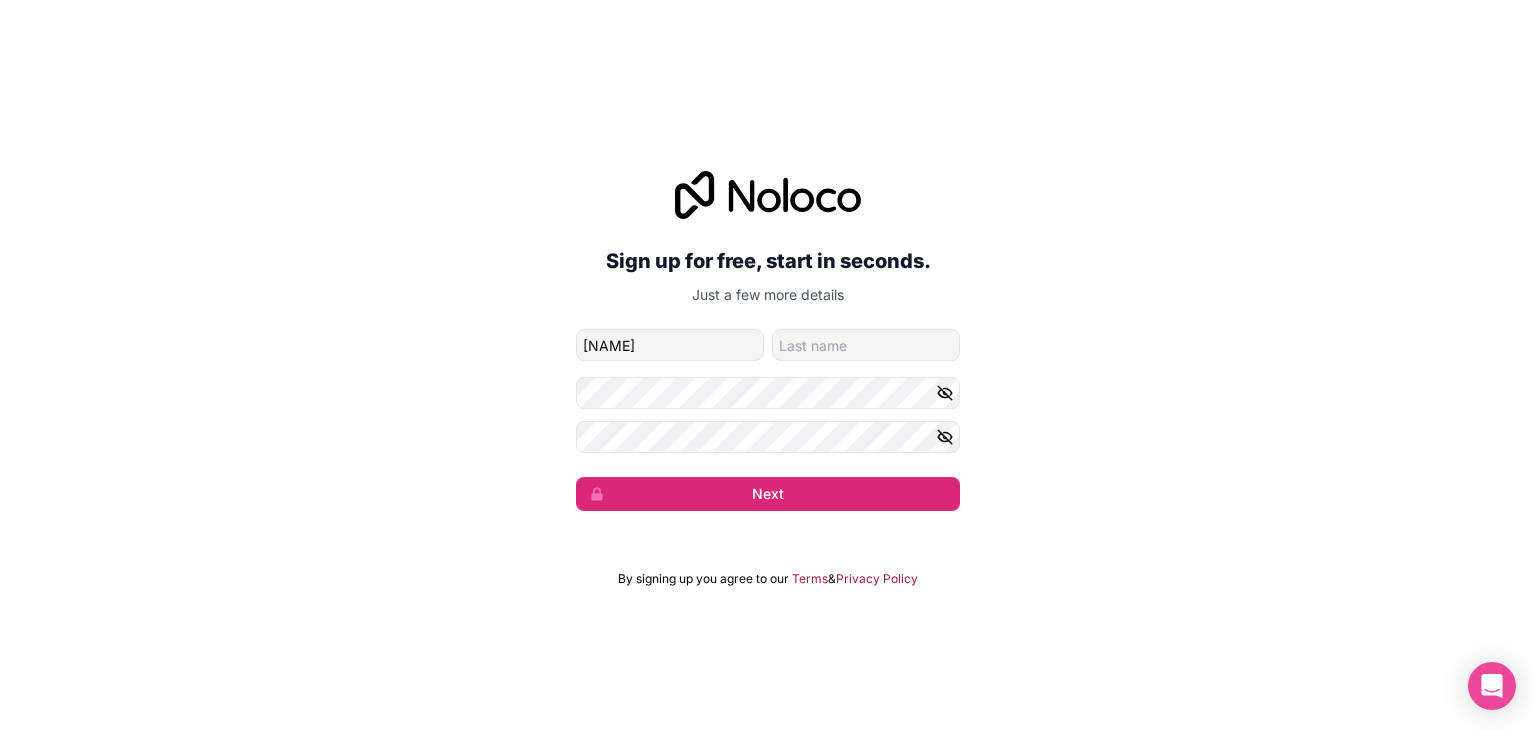 type on "[NAME]" 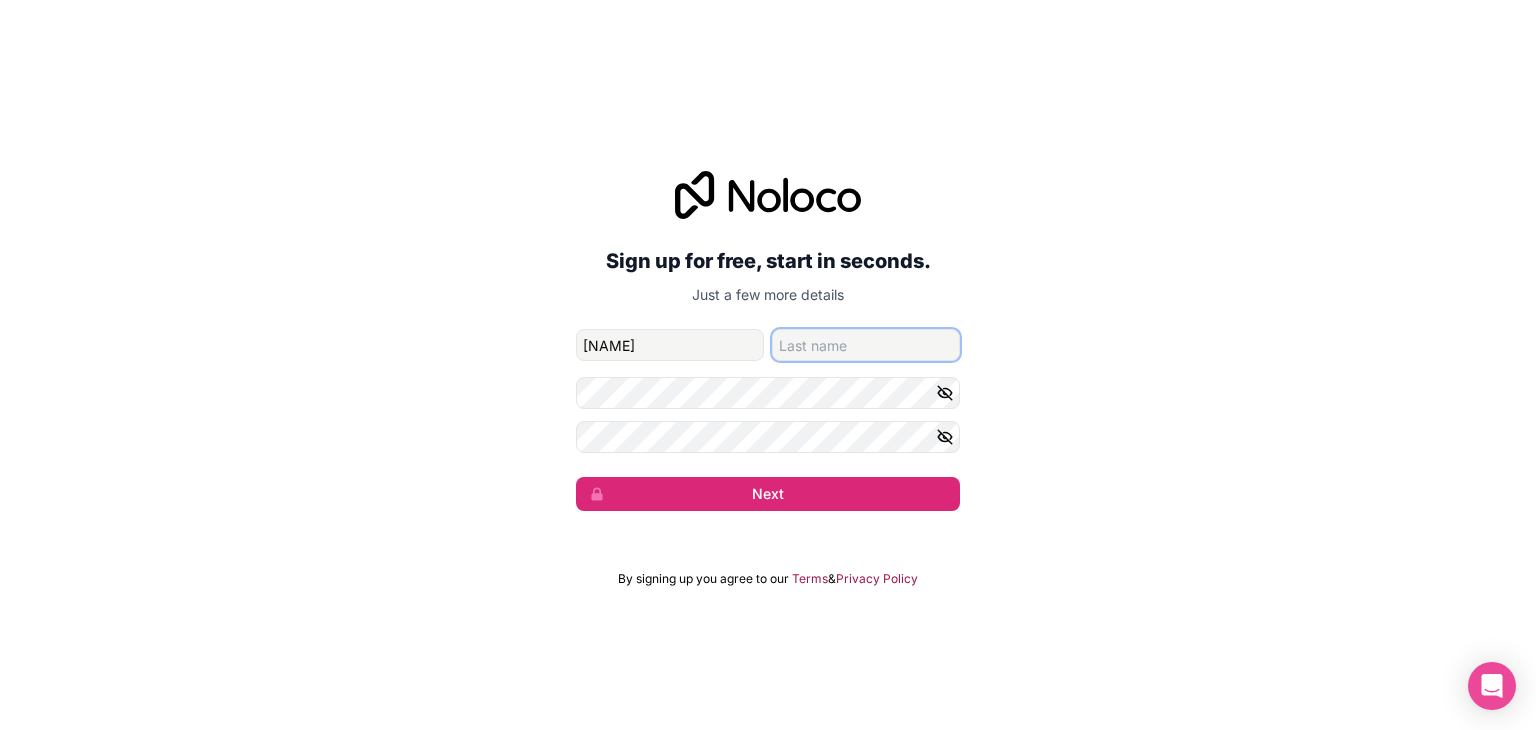 click at bounding box center [866, 345] 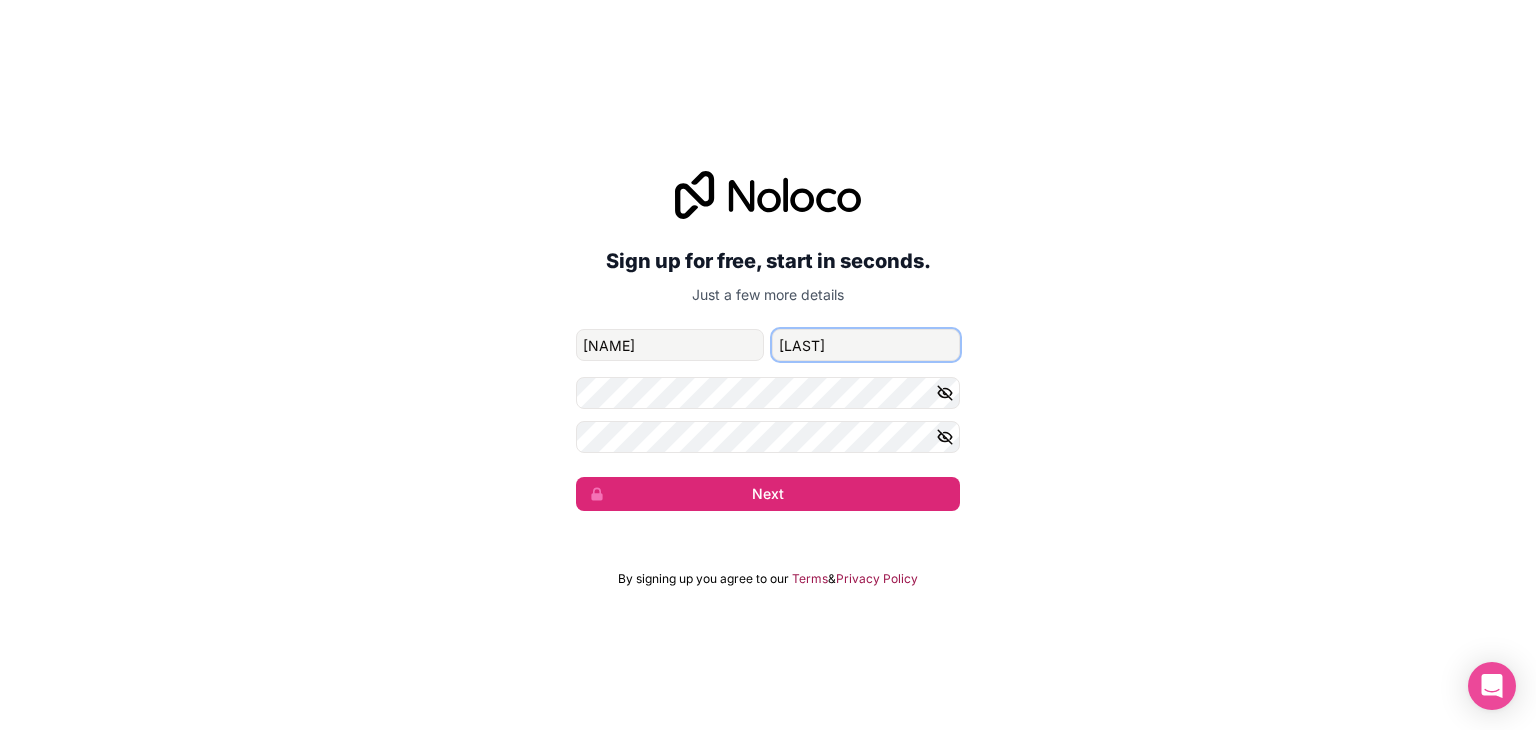 type on "[LAST]" 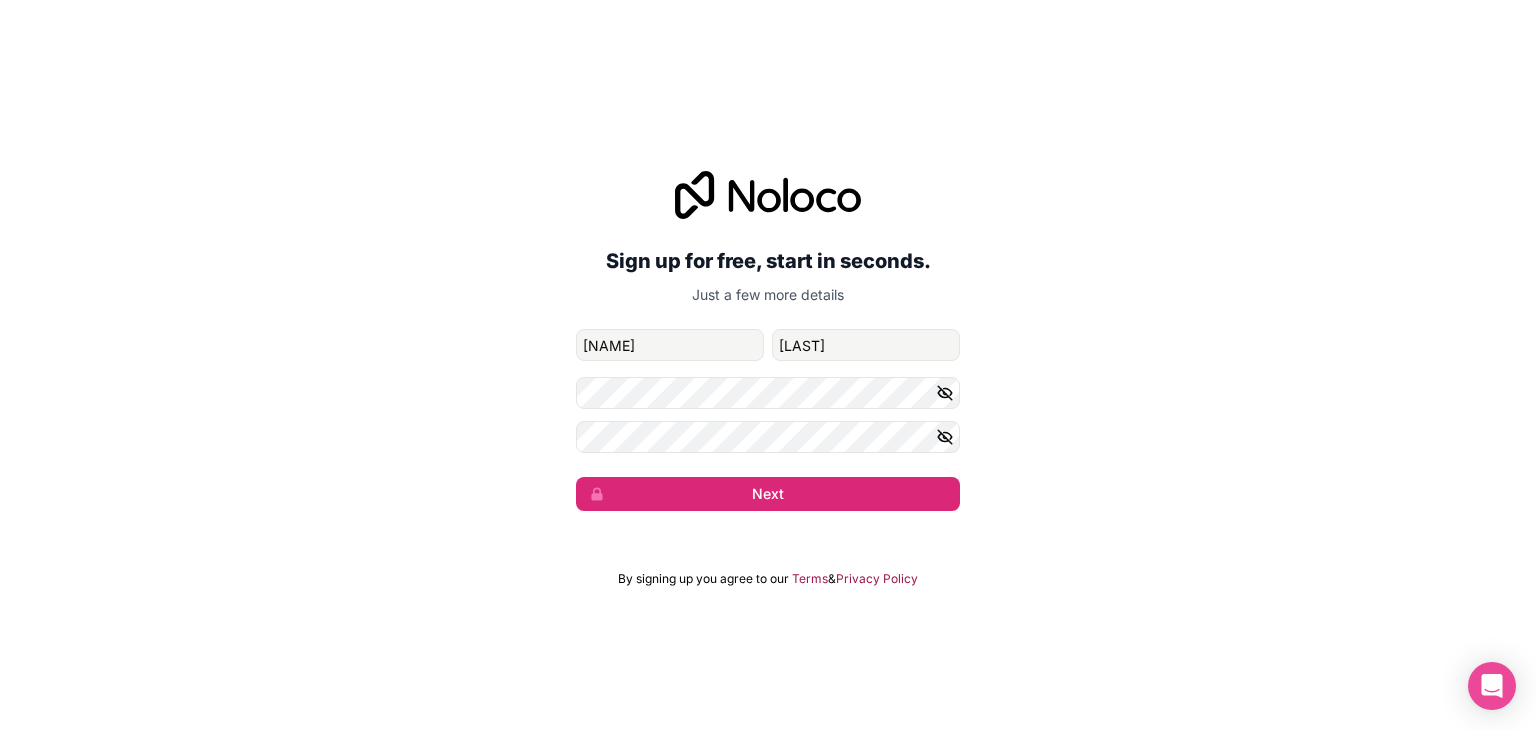click on "[EMAIL] [NAME] [LAST] Next" at bounding box center [768, 420] 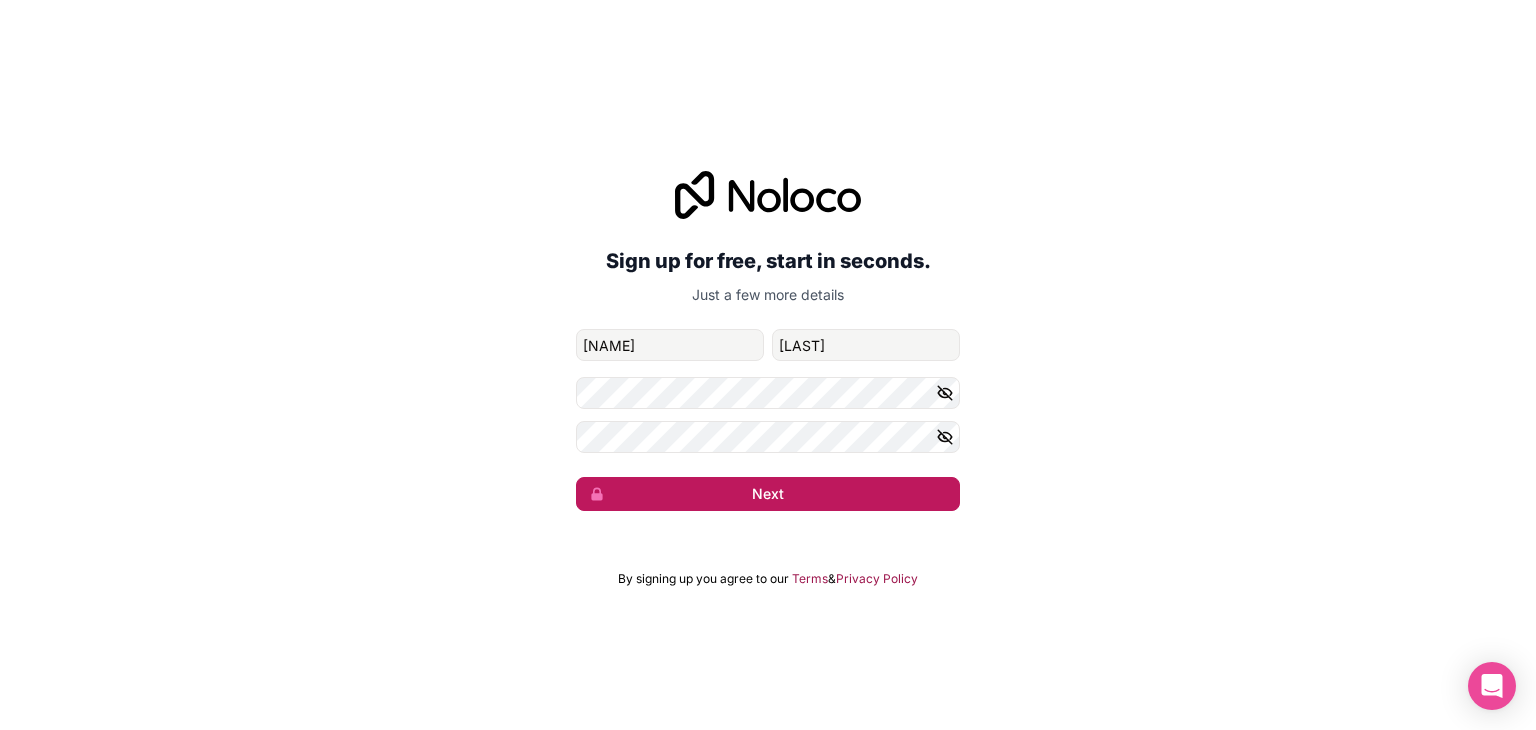 click on "Next" at bounding box center [768, 494] 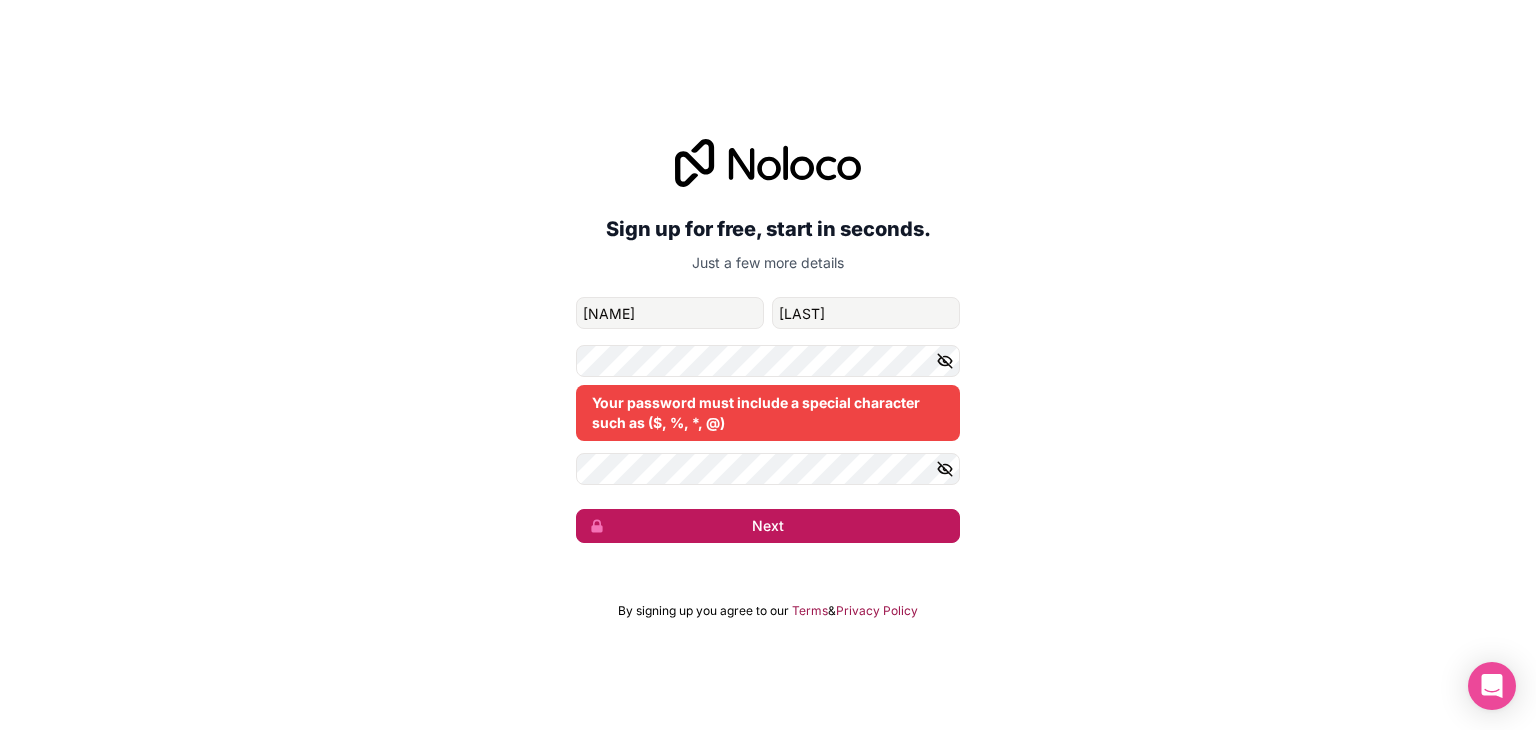 click on "Next" at bounding box center (768, 526) 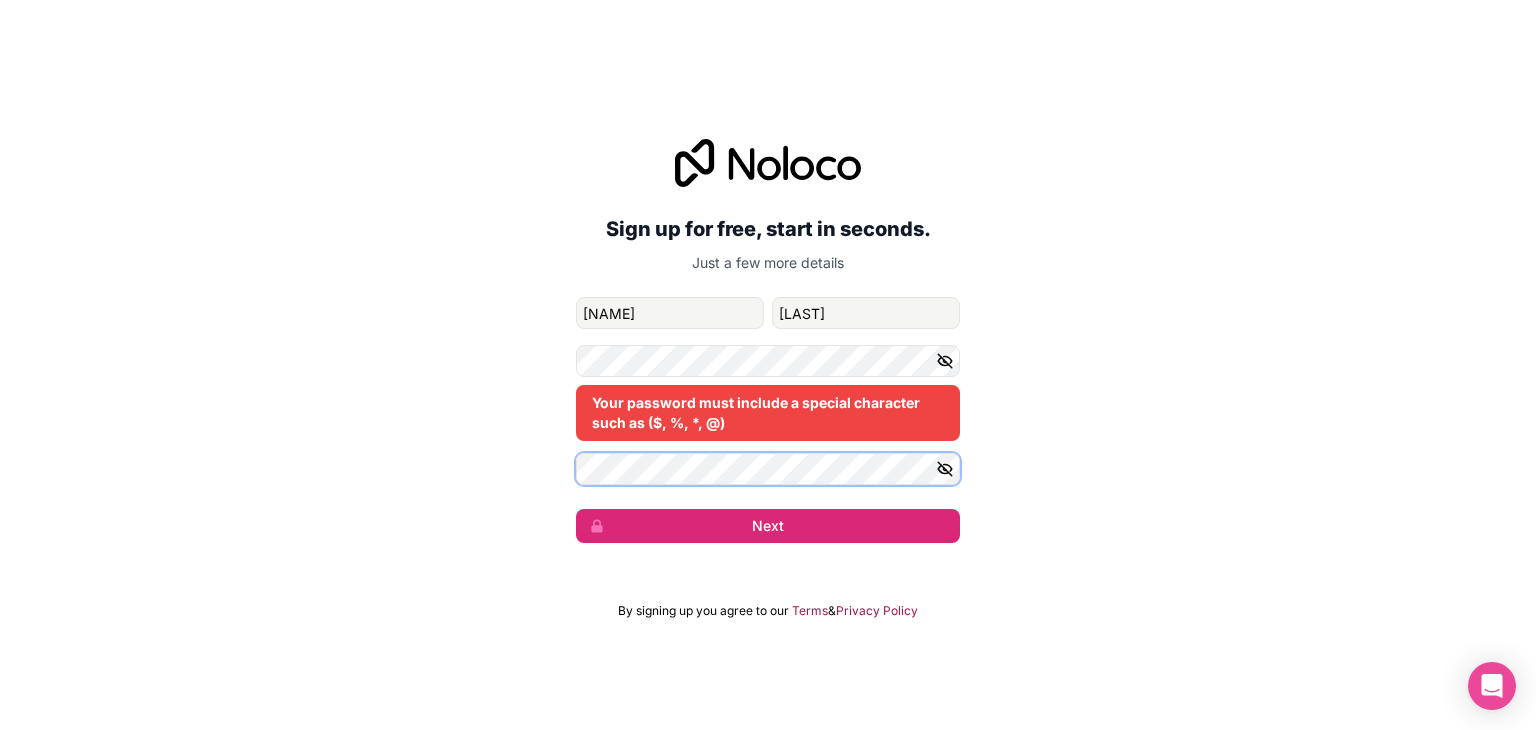 click on "Sign up for free, start in seconds. Just a few more details [EMAIL] [NAME] [LAST] Your password must include a special character such as ($, %, *, @) Next" at bounding box center [768, 341] 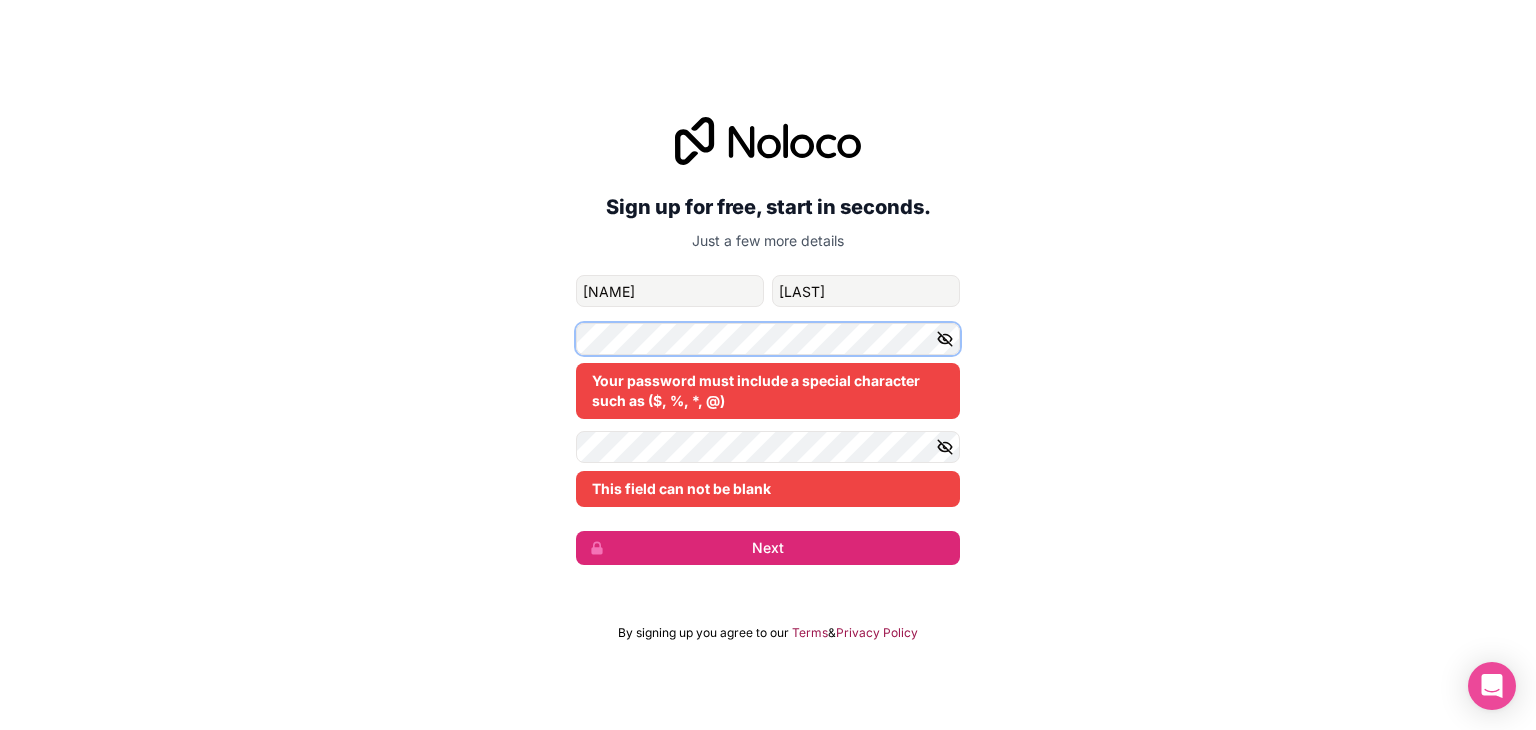 click on "Sign up for free, start in seconds. Just a few more details [EMAIL] [NAME] [LAST] Your password must include a special character such as ($, %, *, @) This field can not be blank Next" at bounding box center [768, 341] 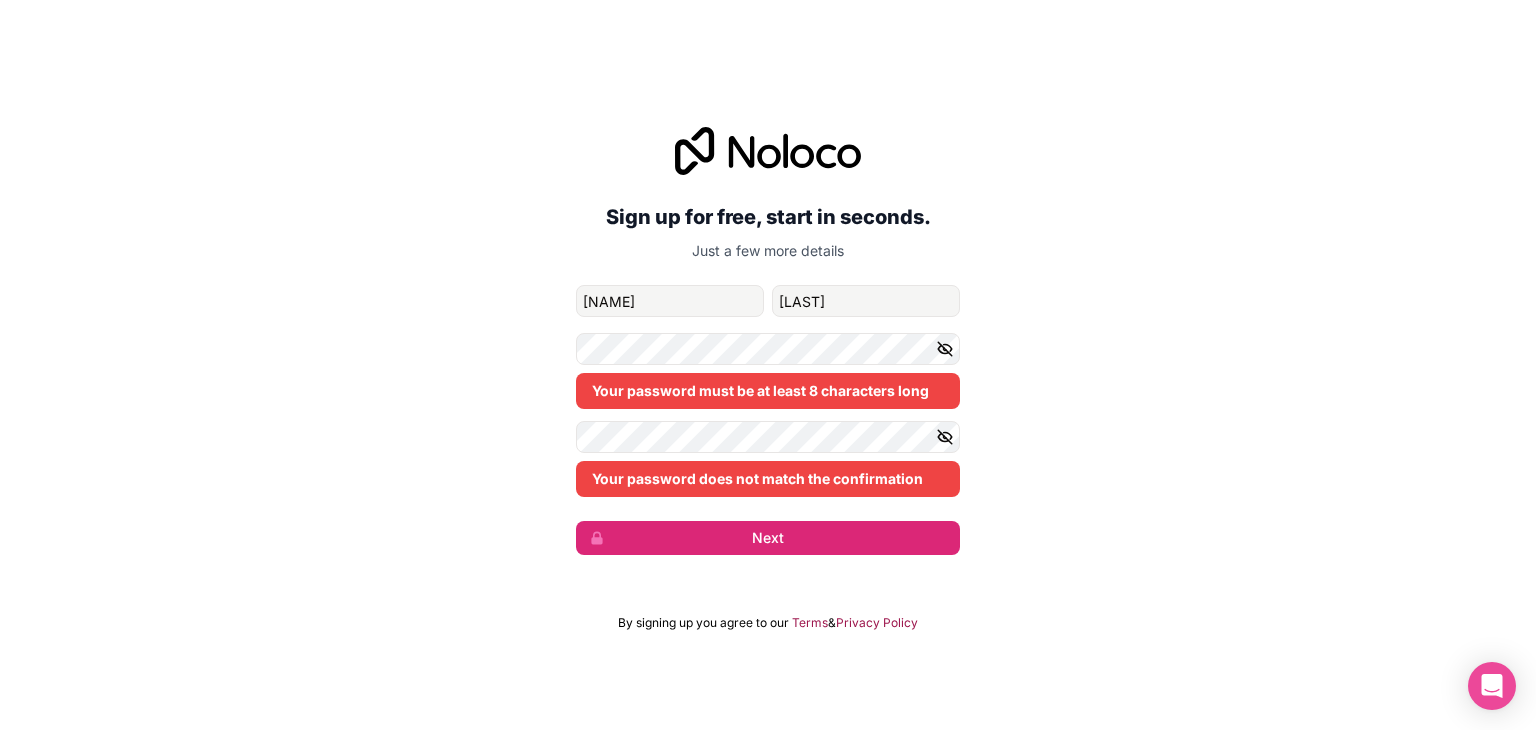 click on "Your password does not match the confirmation" at bounding box center [768, 459] 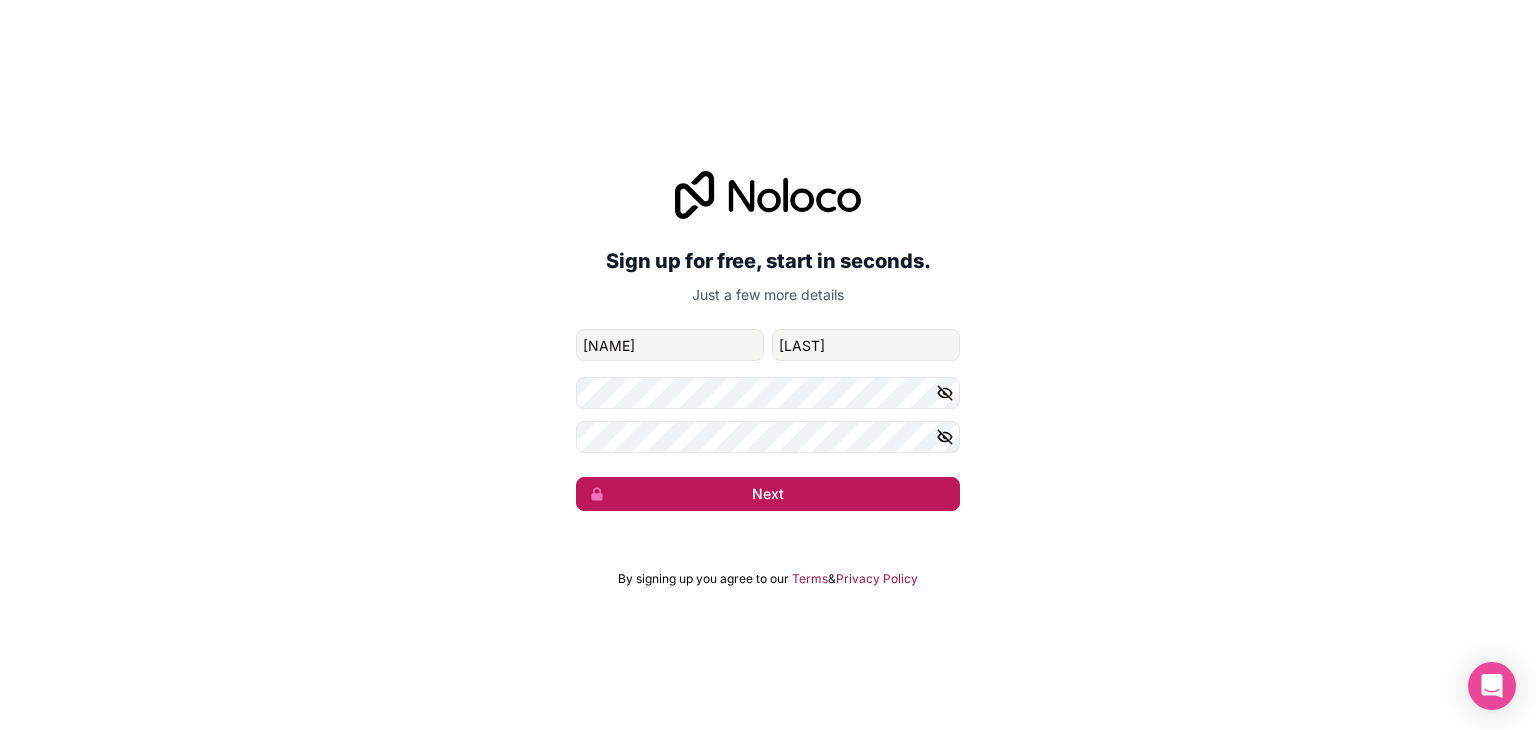 click on "Next" at bounding box center (768, 494) 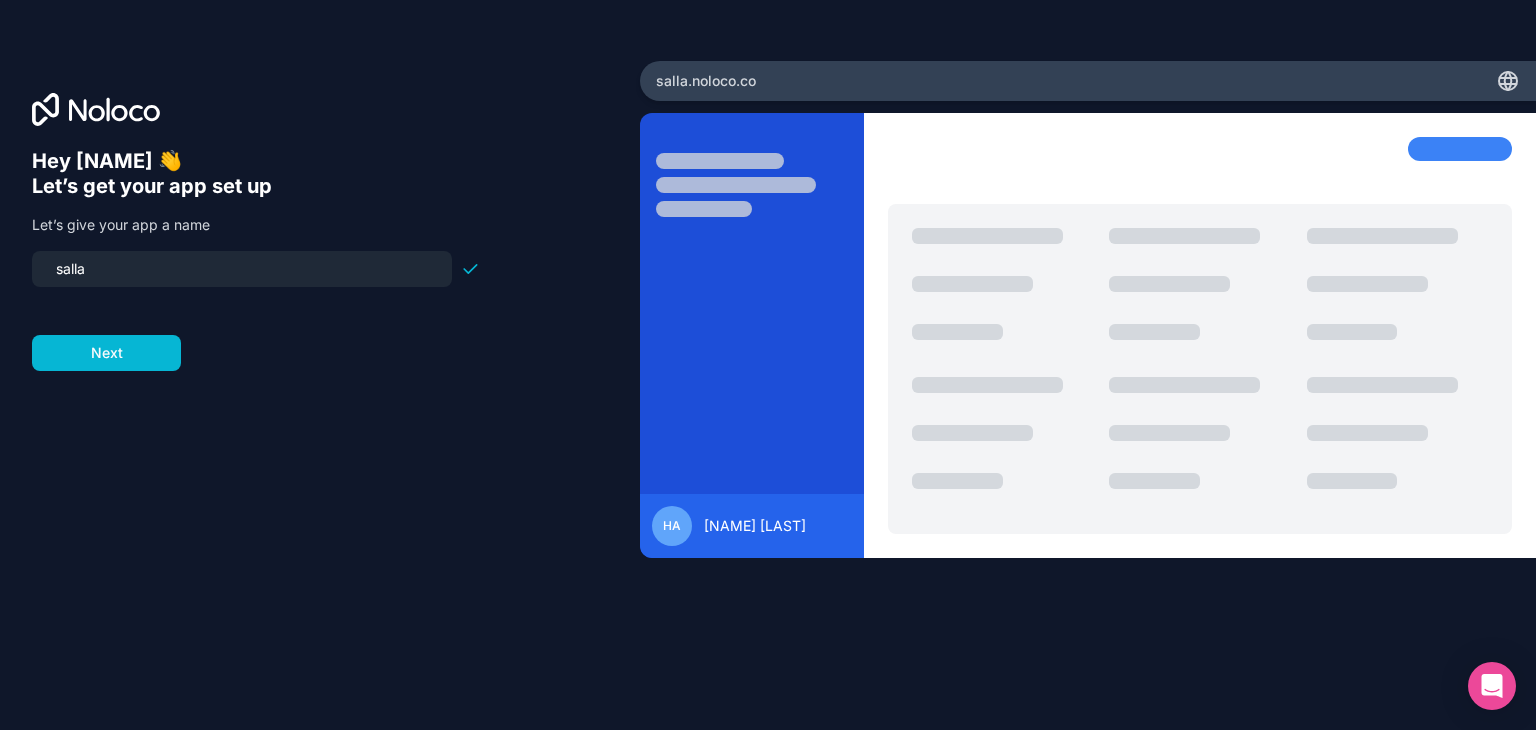 click on "salla" at bounding box center (242, 269) 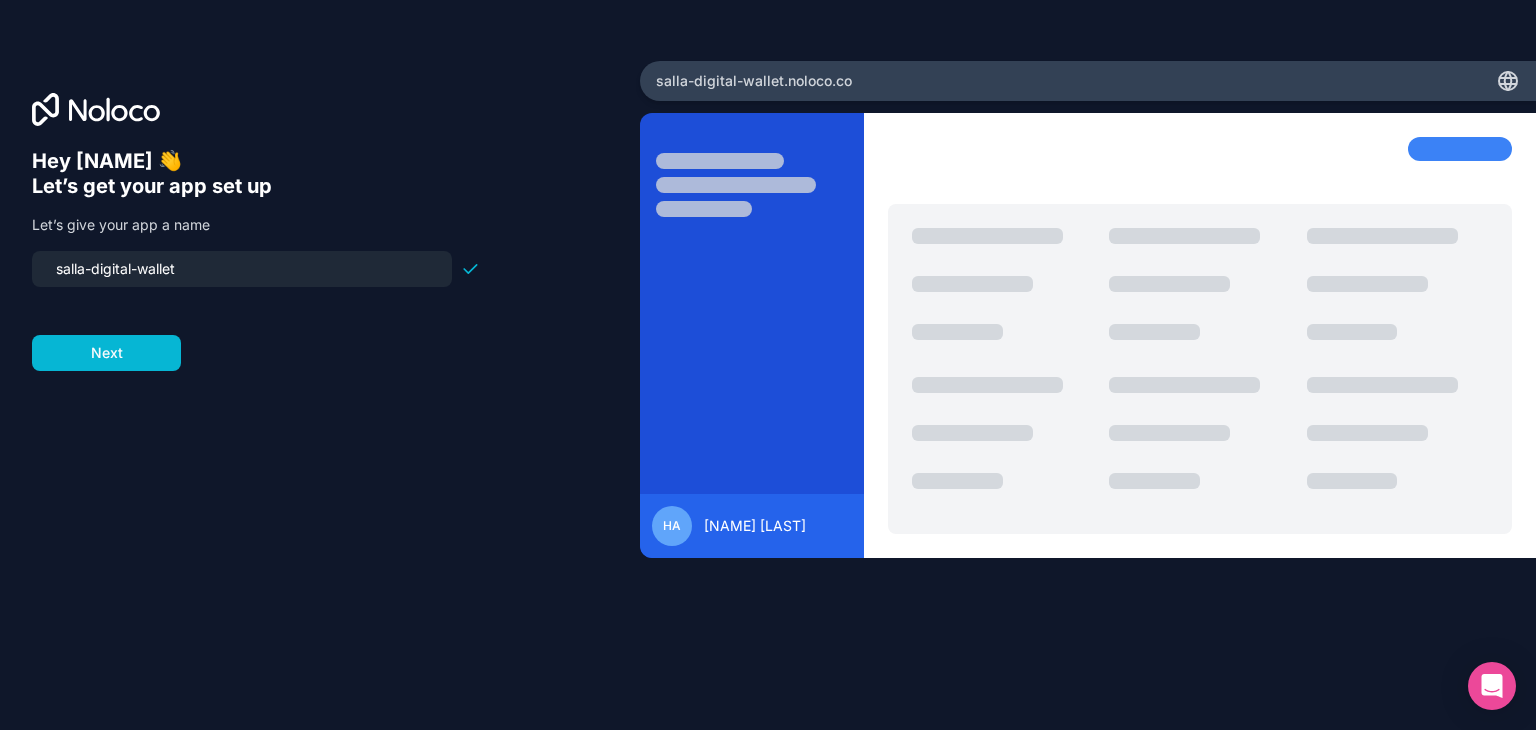 drag, startPoint x: 198, startPoint y: 271, endPoint x: 93, endPoint y: 265, distance: 105.17129 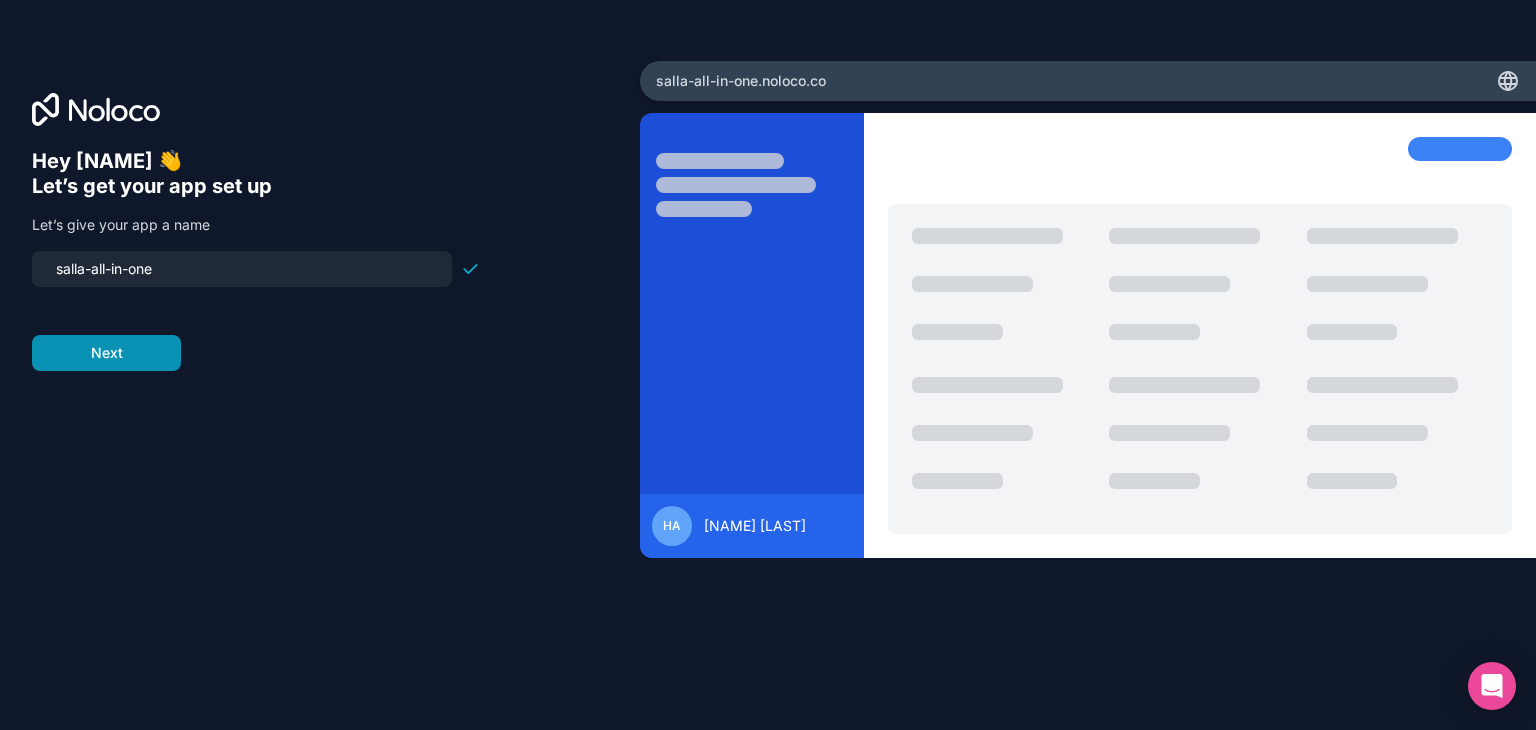 type on "salla-all-in-one" 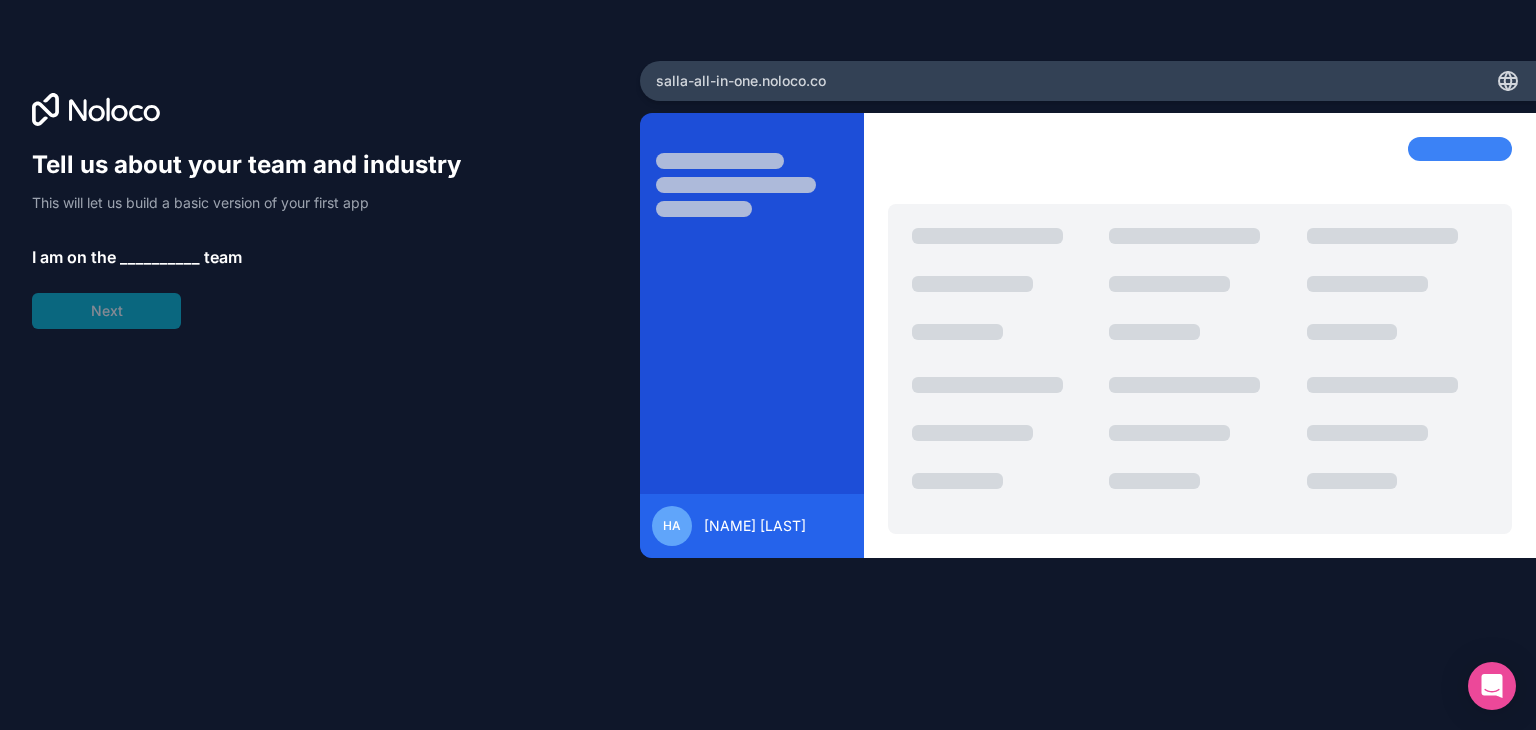 click on "__________" at bounding box center [160, 257] 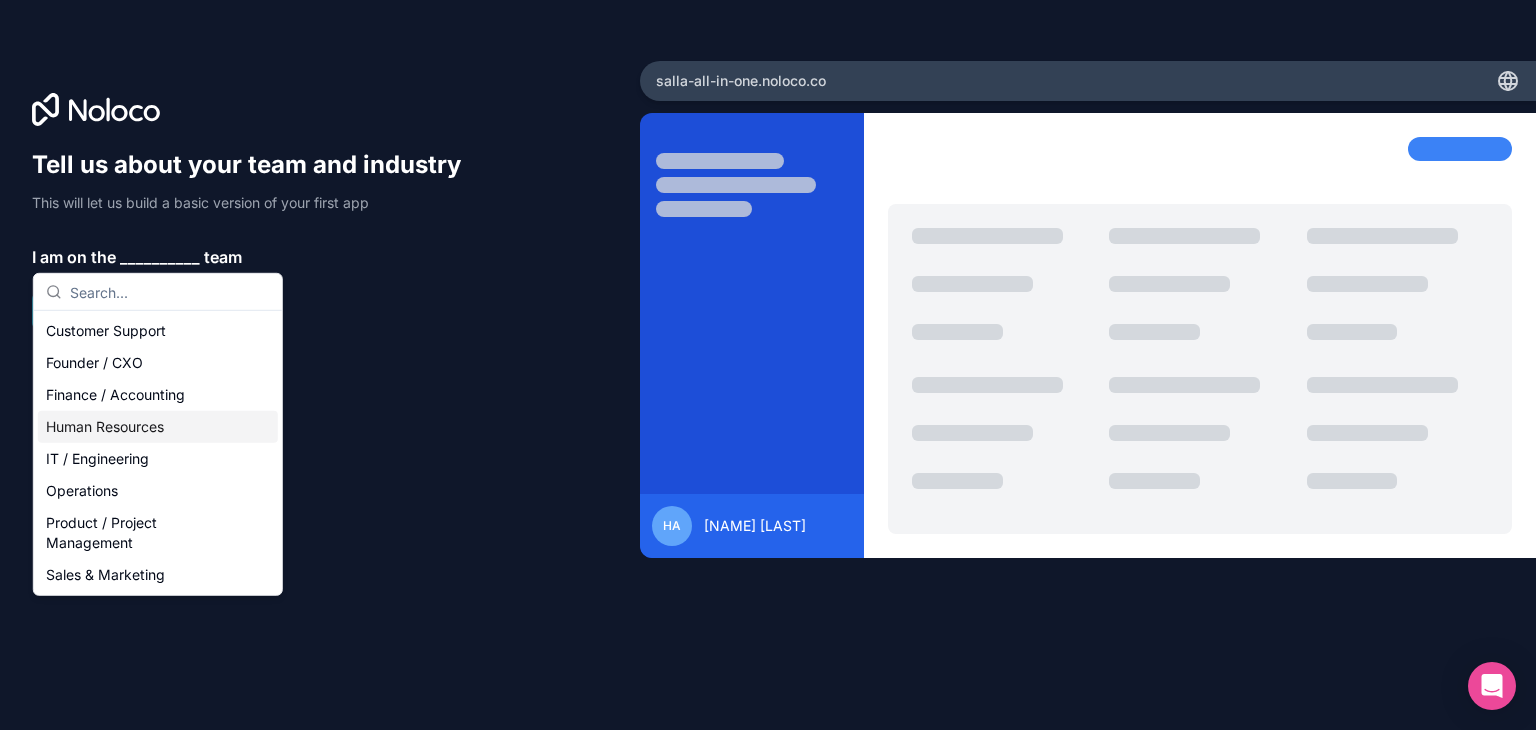 click on "Human Resources" at bounding box center [158, 427] 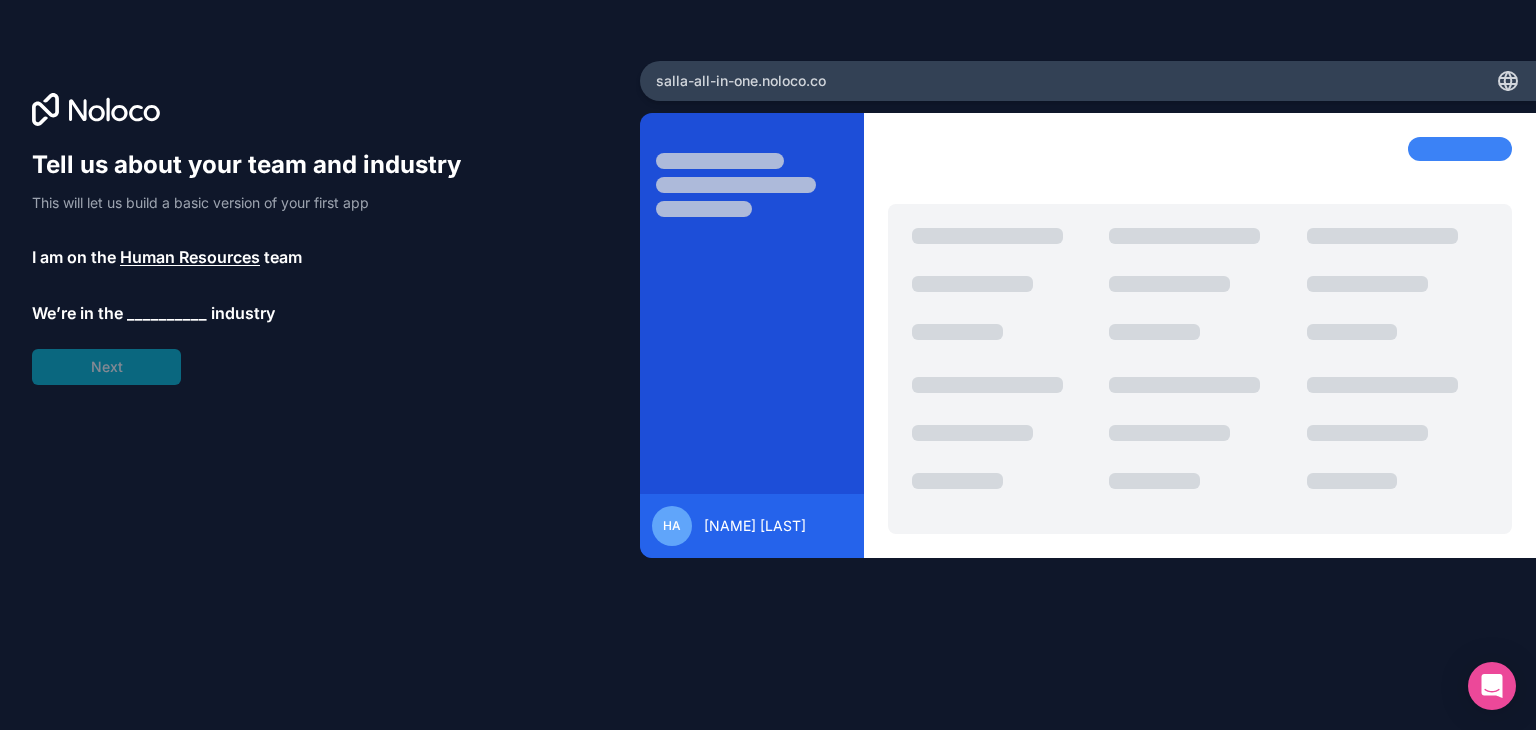 click on "__________" at bounding box center (167, 313) 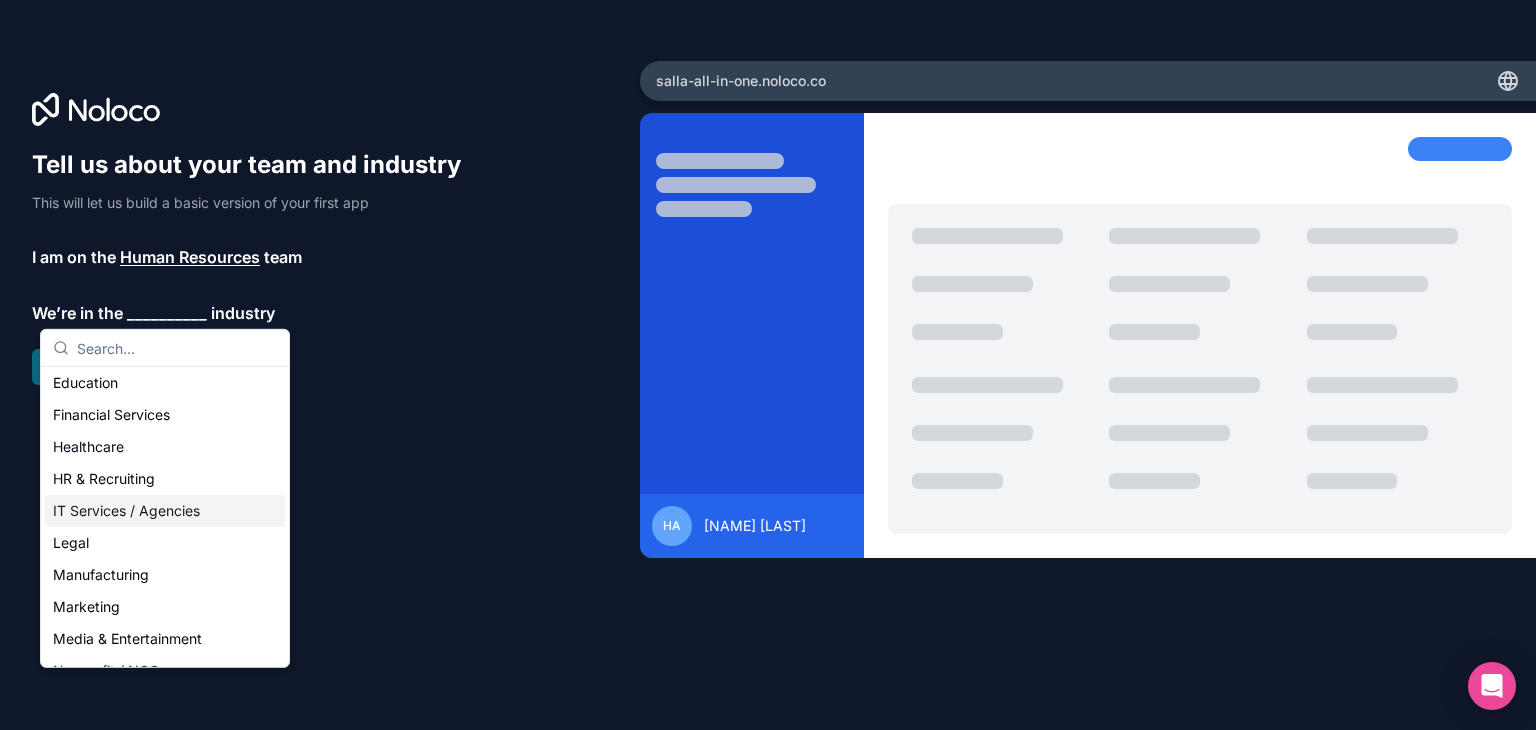 scroll, scrollTop: 200, scrollLeft: 0, axis: vertical 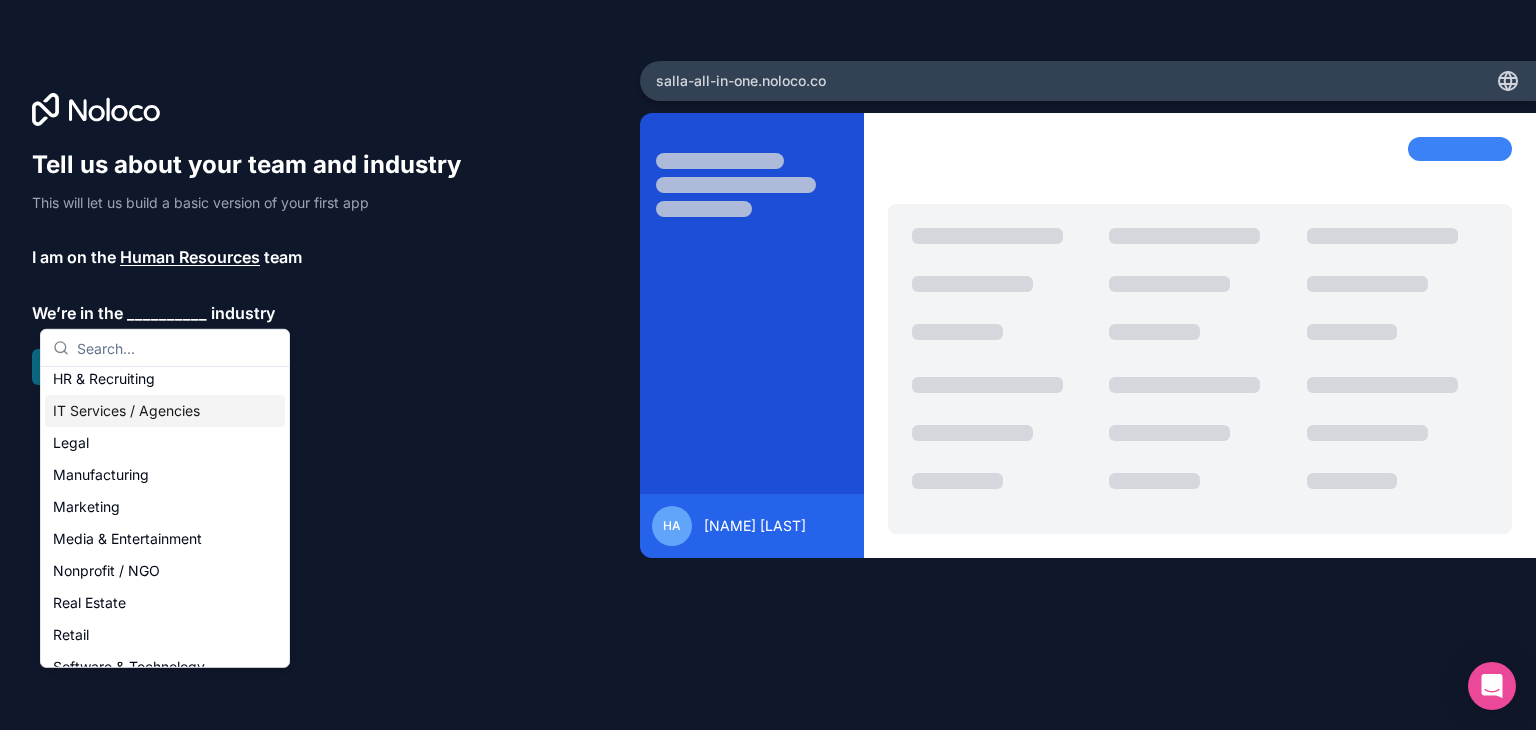 click on "IT Services / Agencies" at bounding box center [165, 411] 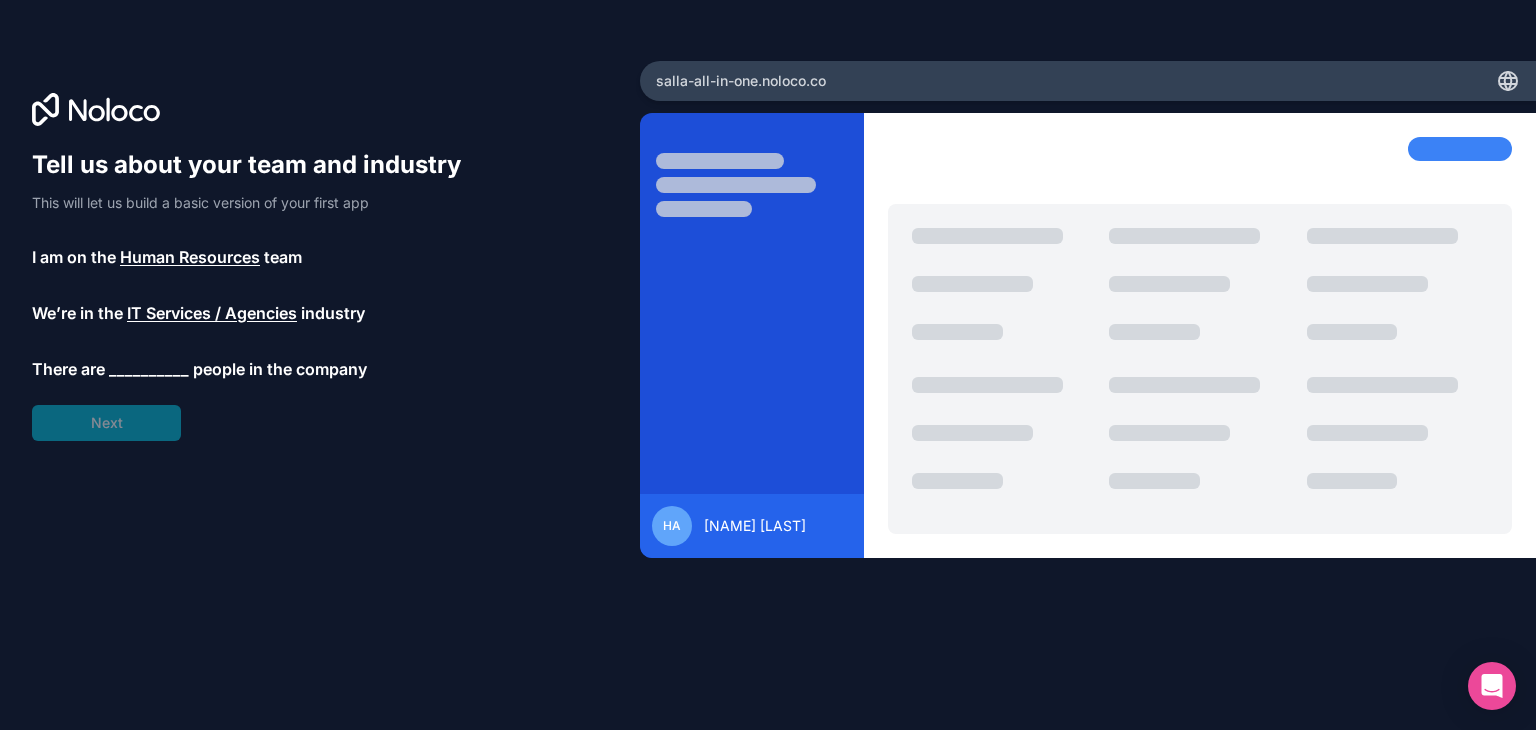 click on "__________" at bounding box center (149, 369) 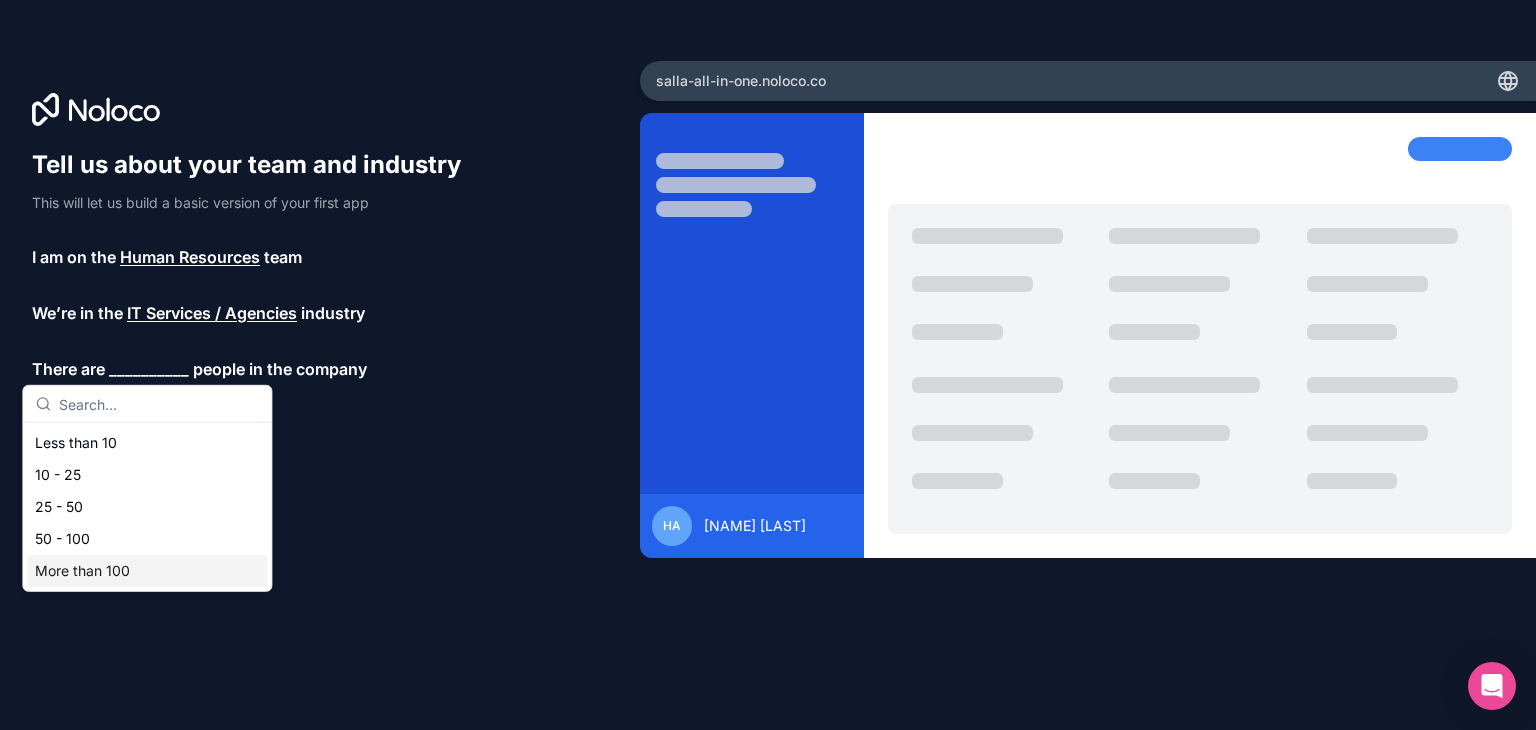 click on "More than 100" at bounding box center [147, 571] 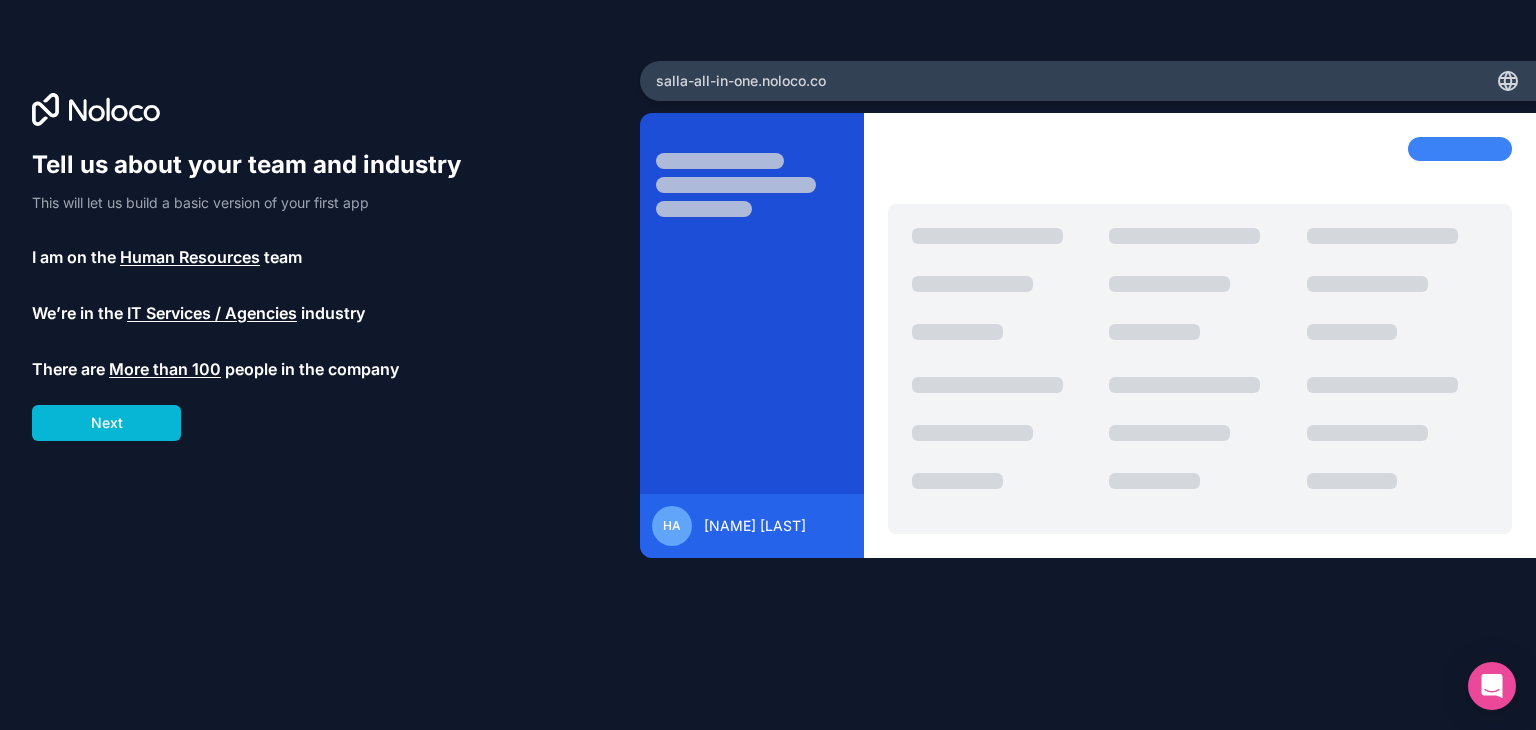 click on "More than 100" at bounding box center [165, 369] 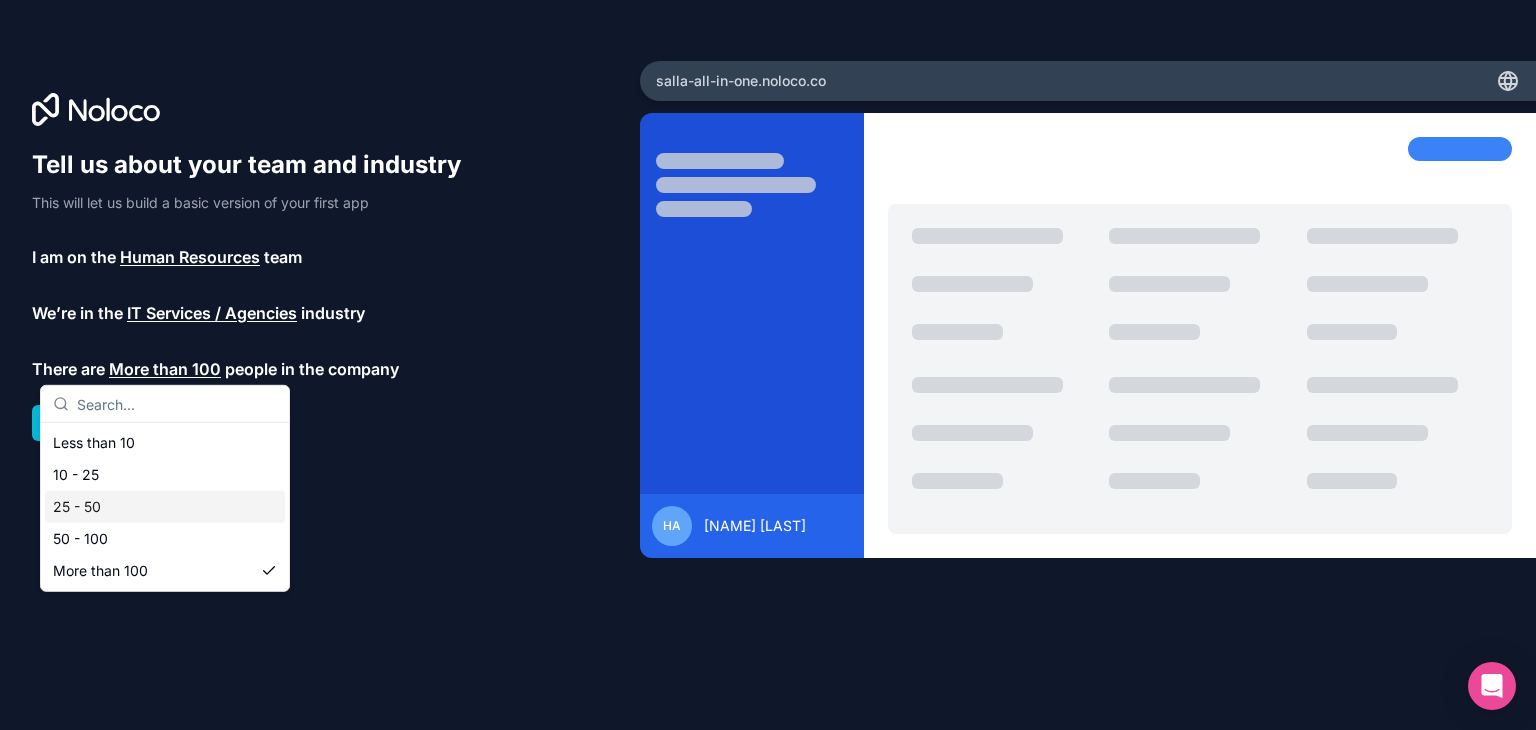 click on "Tell us about your team and industry This will let us build a basic version of your first app I am on the Human Resources team We’re in the IT Services / Agencies industry There are More than 100 people in the company Next" at bounding box center (320, 393) 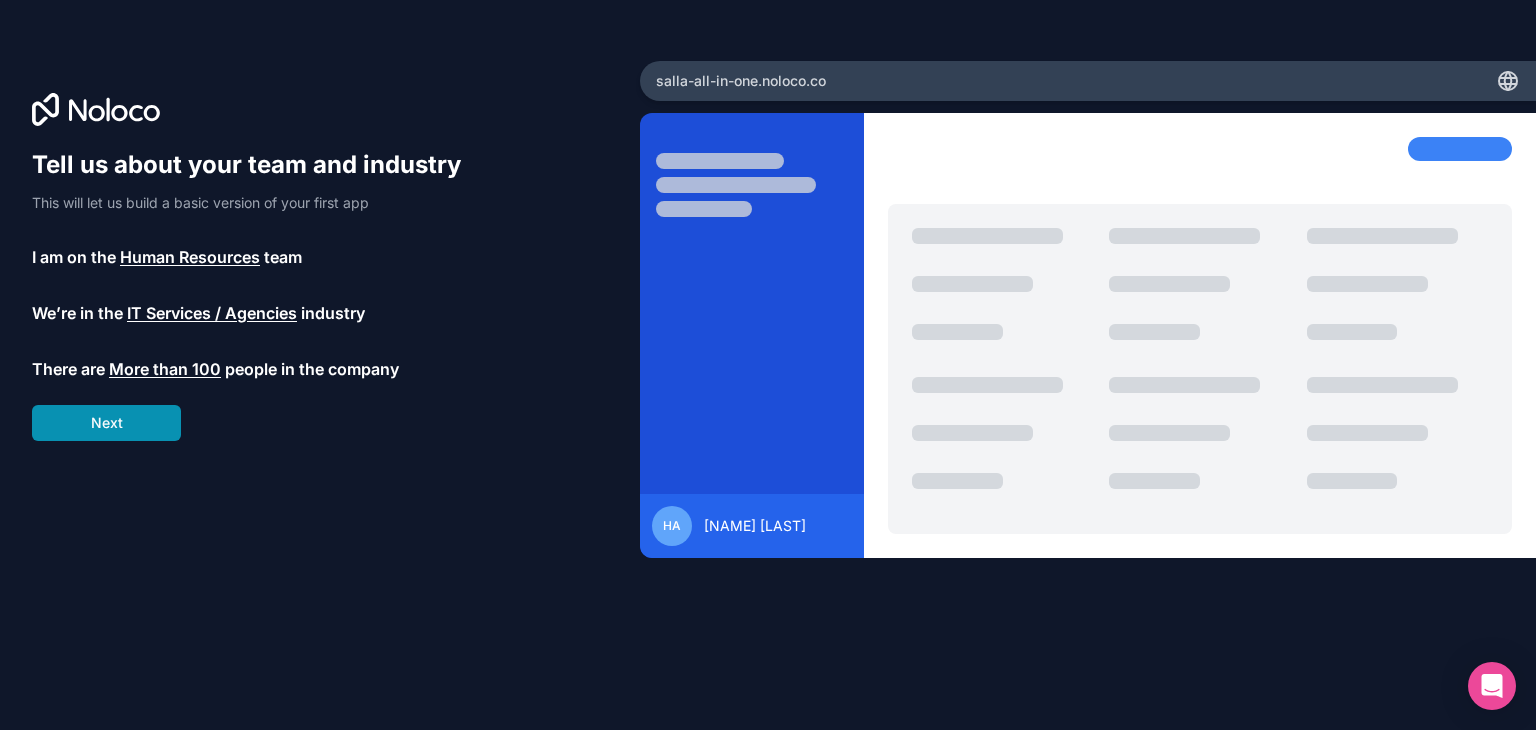 click on "Next" at bounding box center [106, 423] 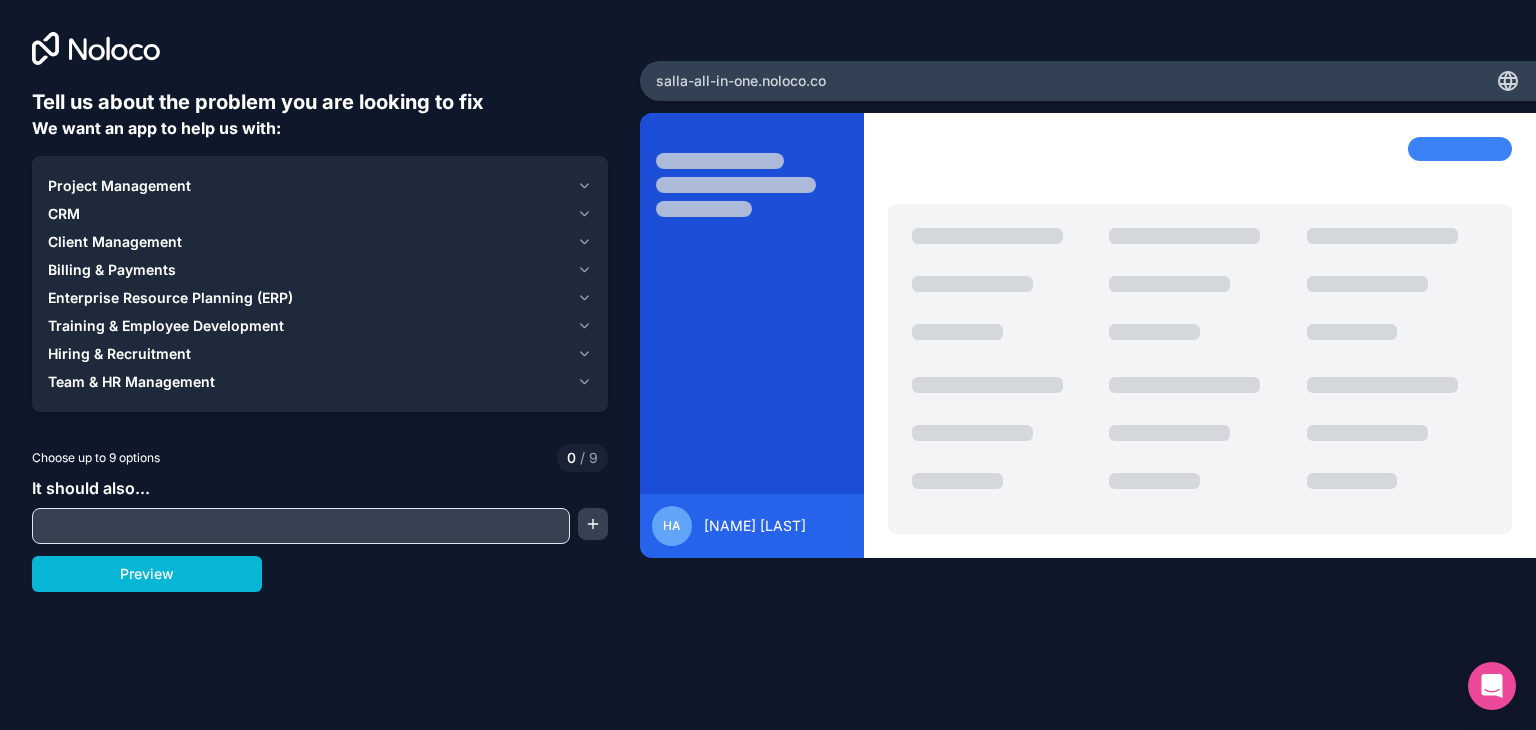 click at bounding box center (301, 526) 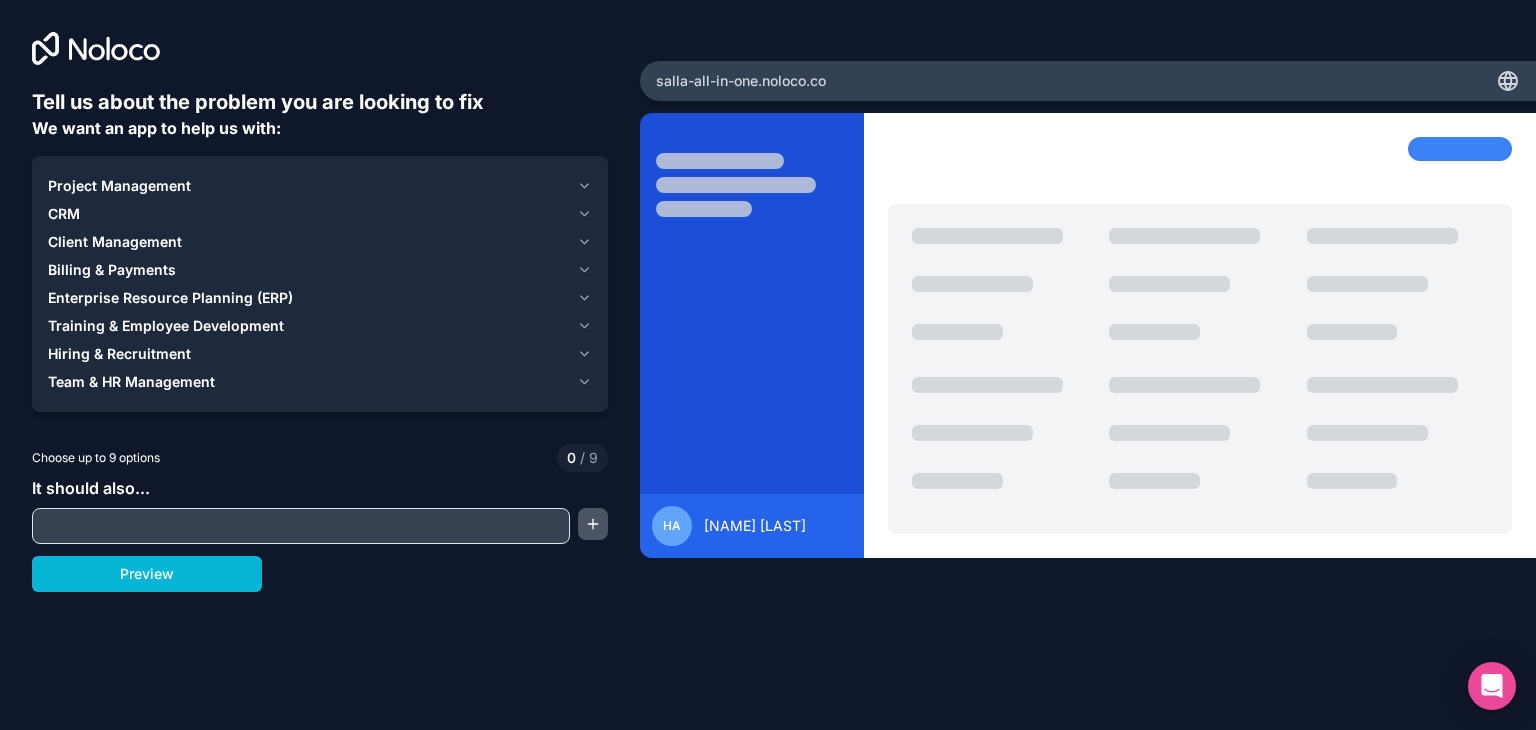 click at bounding box center [593, 524] 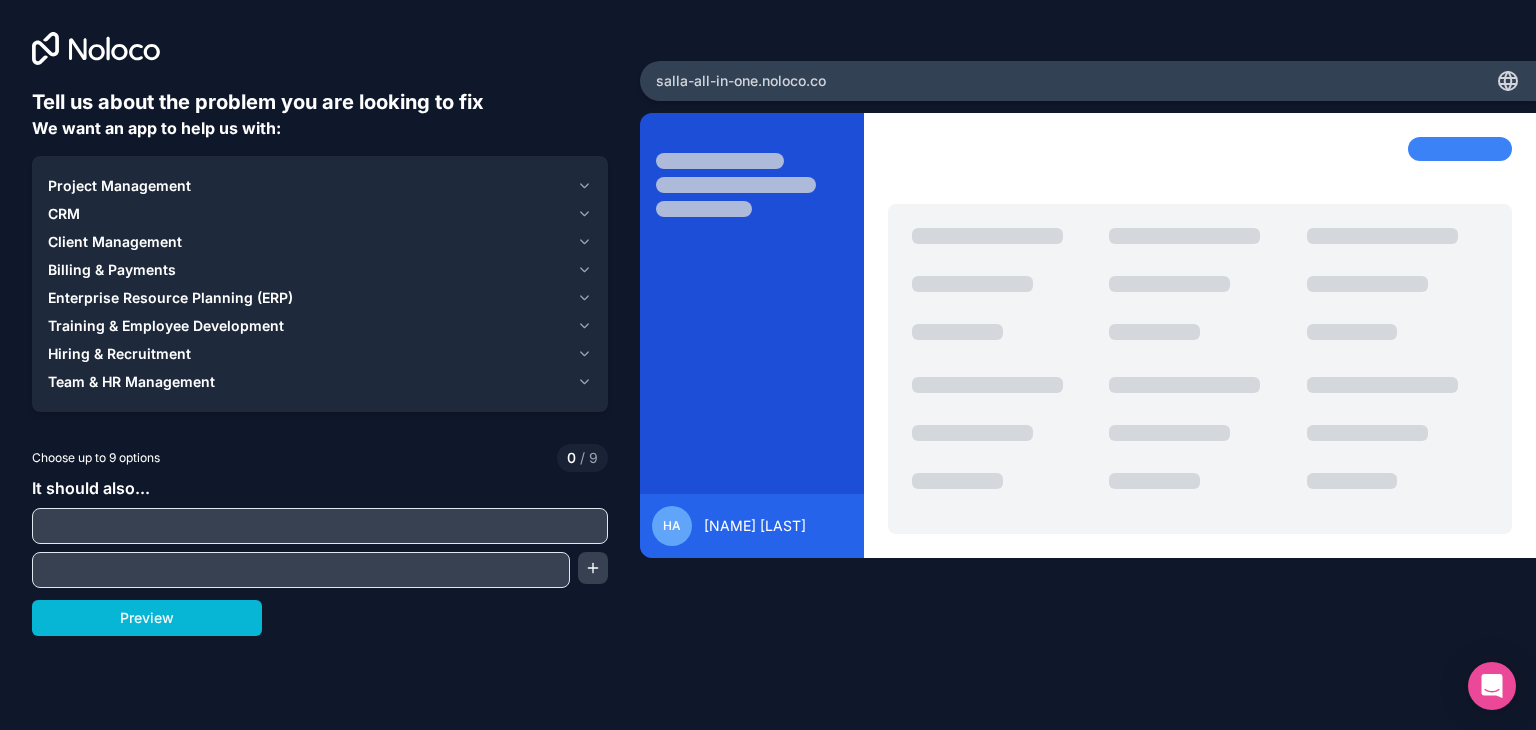 click at bounding box center (320, 526) 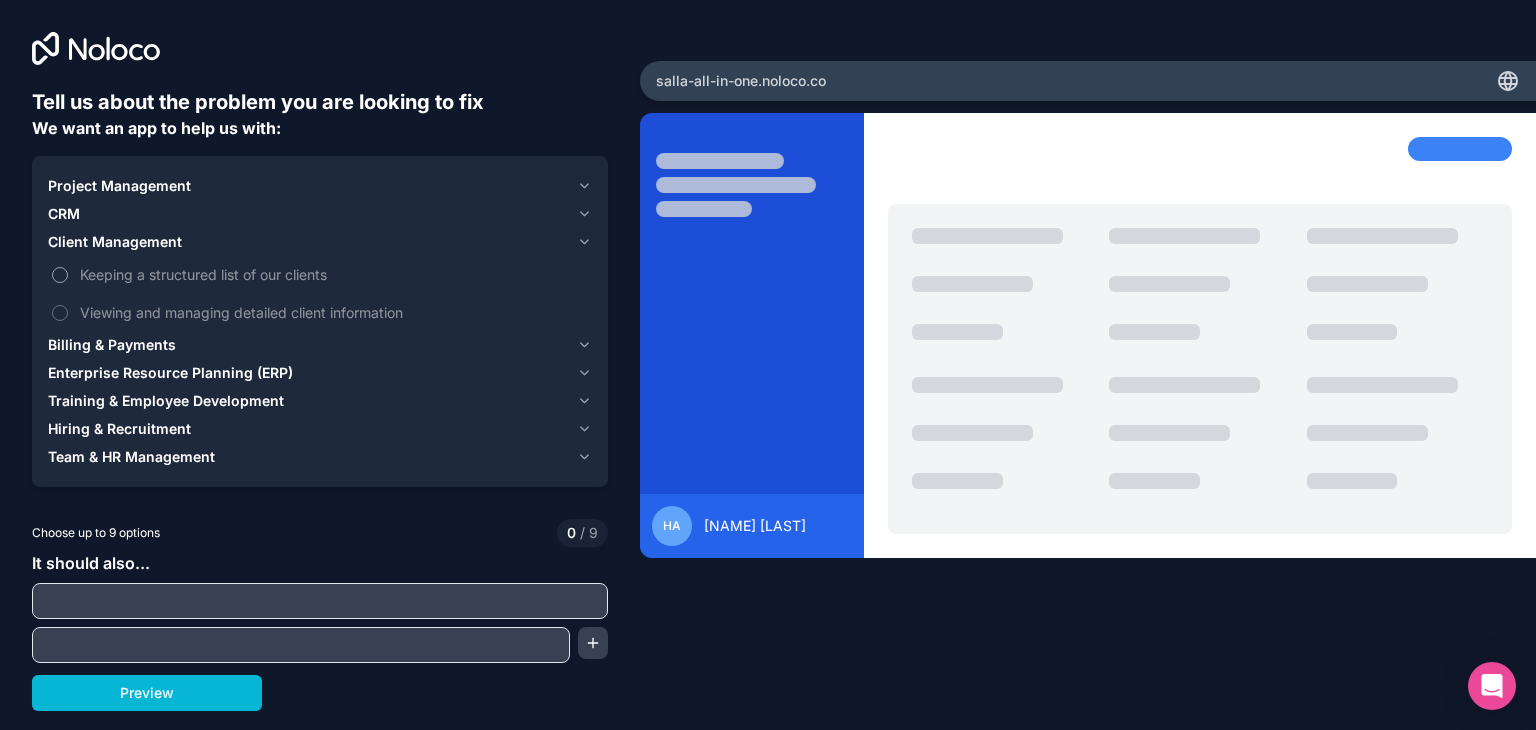 click on "Keeping a structured list of our clients" at bounding box center [334, 274] 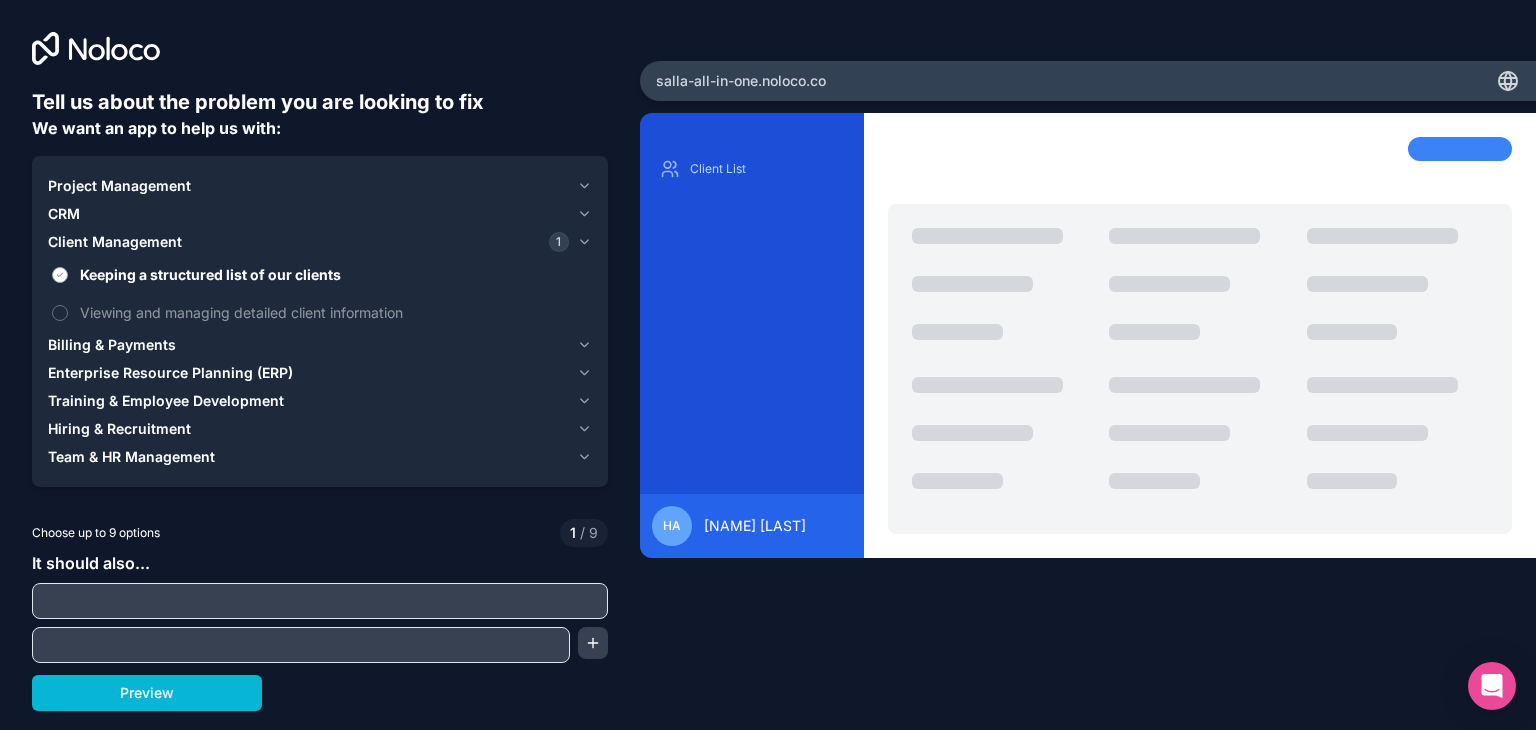 click on "Keeping a structured list of our clients" at bounding box center (334, 274) 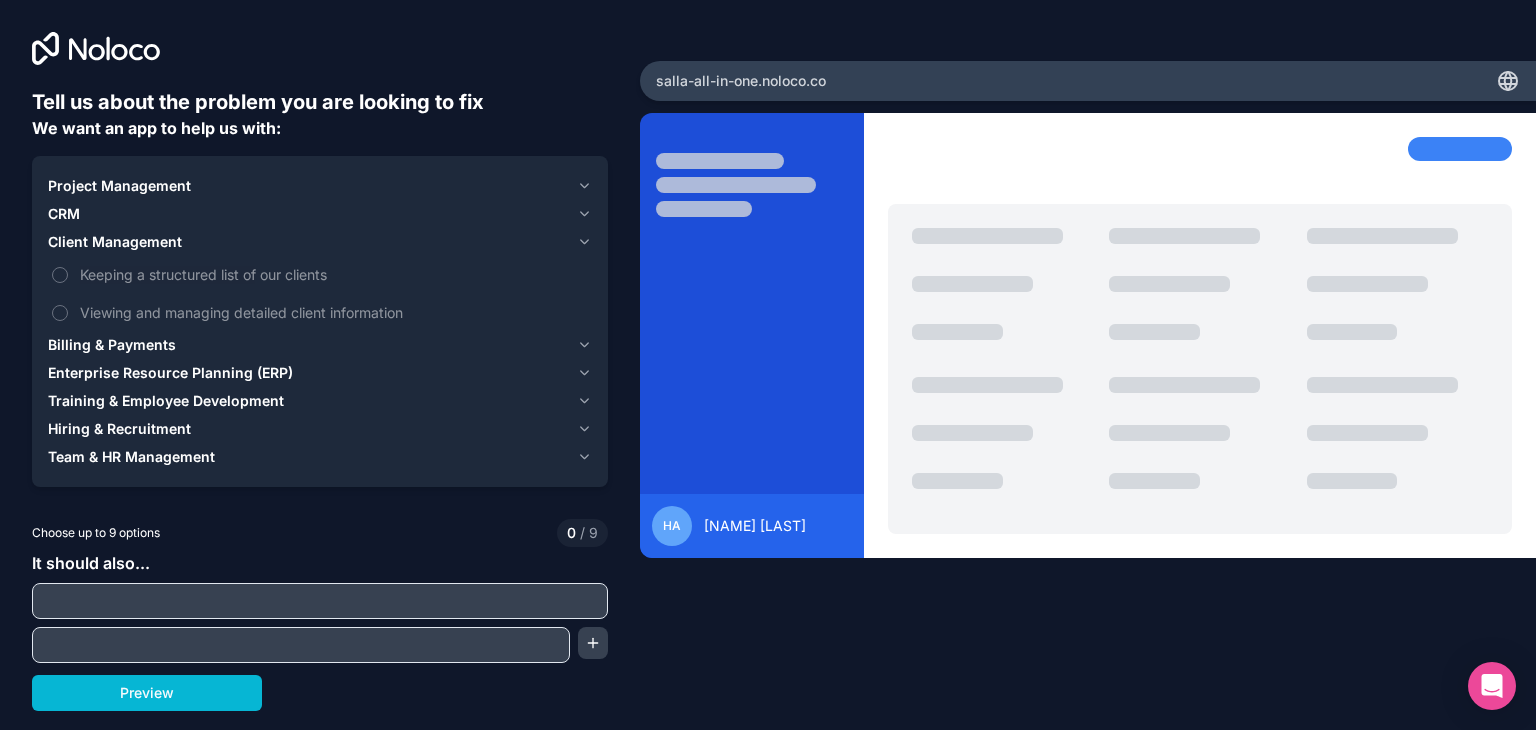 click on "Client Management" at bounding box center [308, 242] 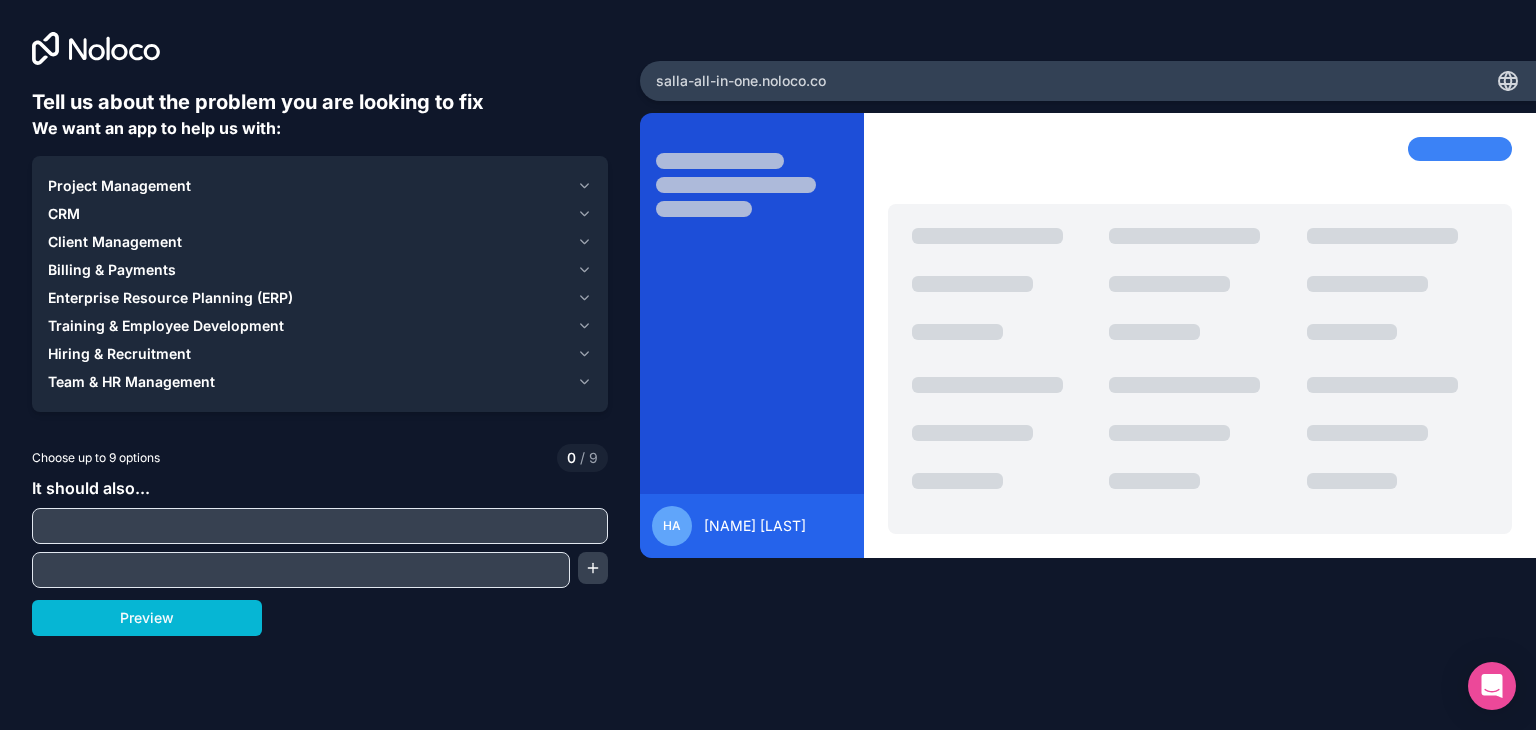 click on "CRM" at bounding box center [308, 214] 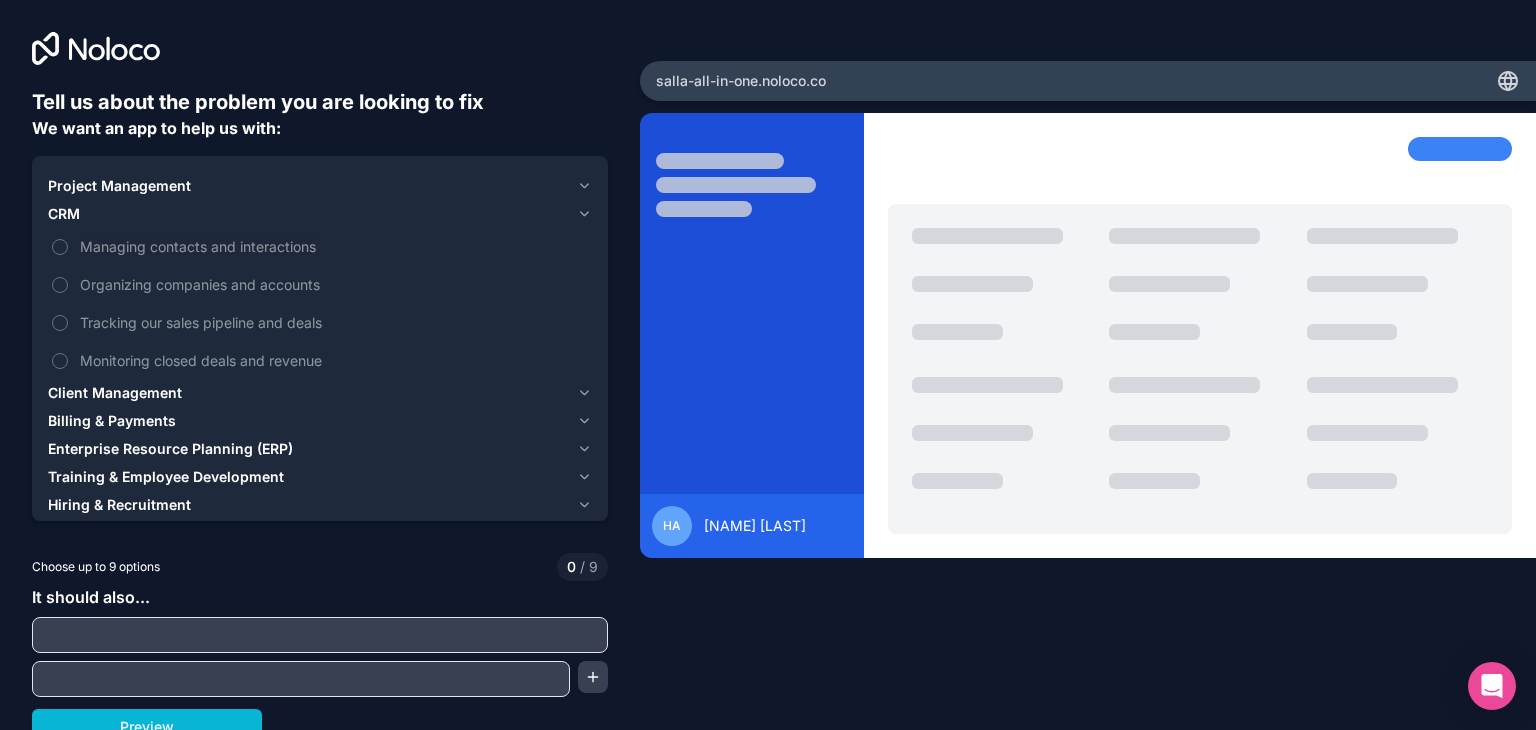 click on "Project Management" at bounding box center (308, 186) 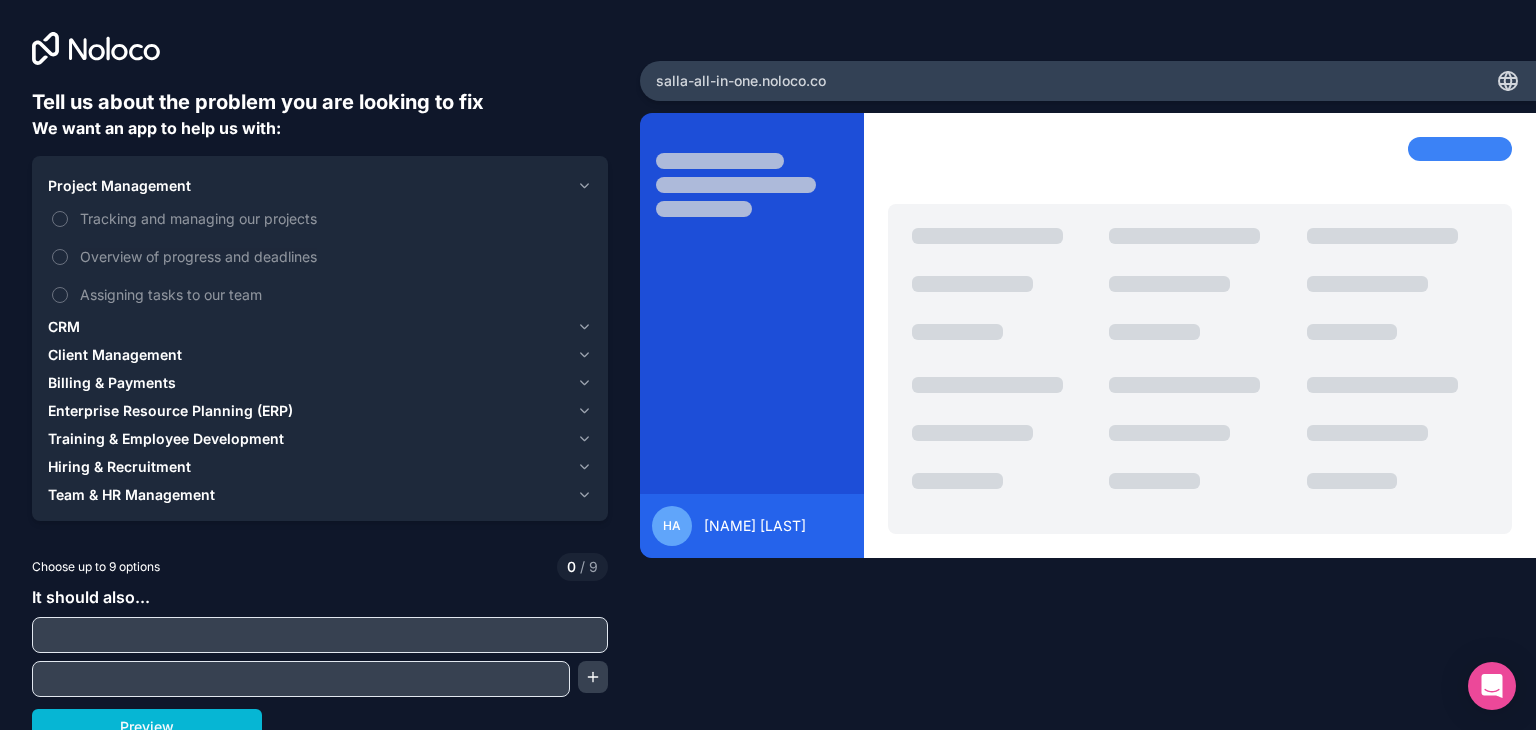 click on "CRM" at bounding box center [308, 327] 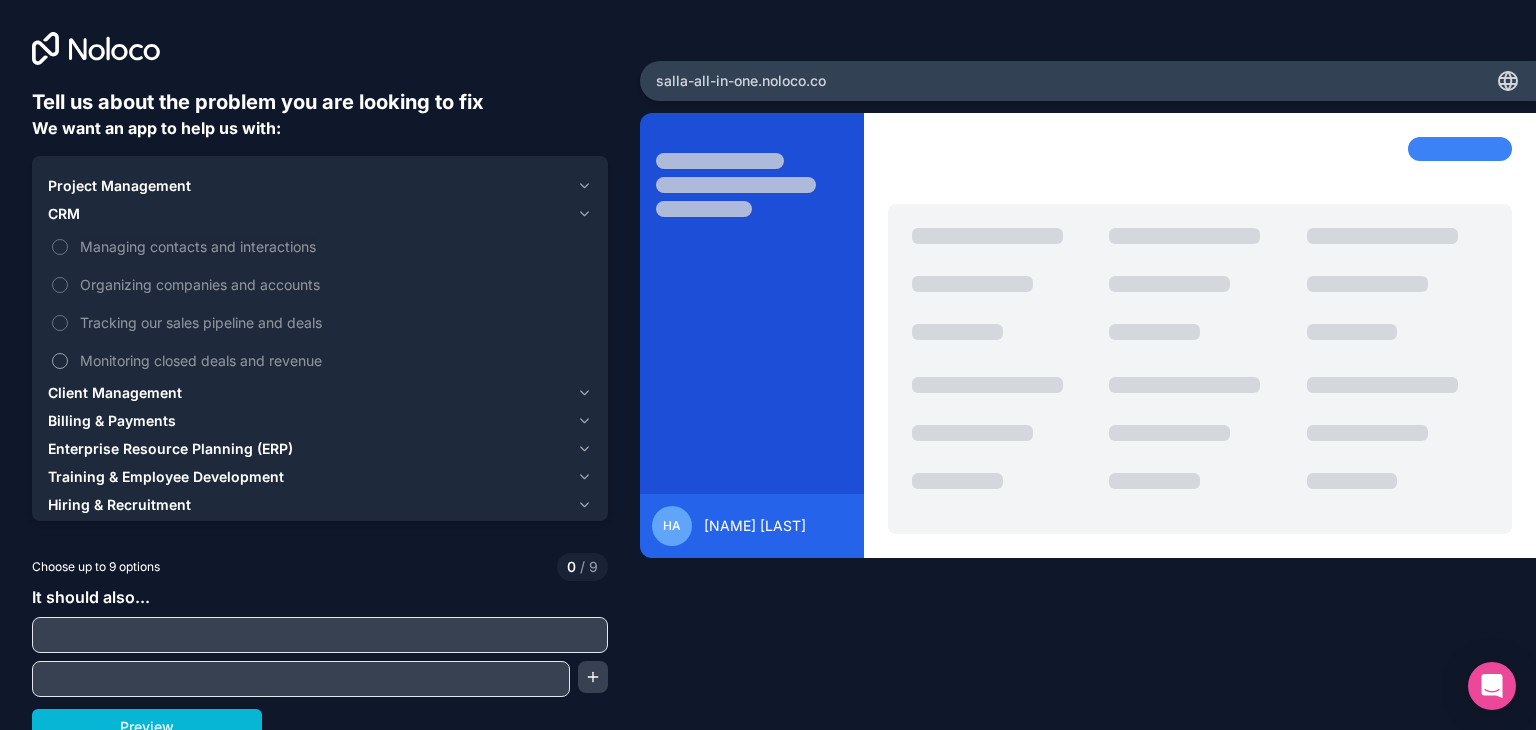 click on "Monitoring closed deals and revenue" at bounding box center [334, 360] 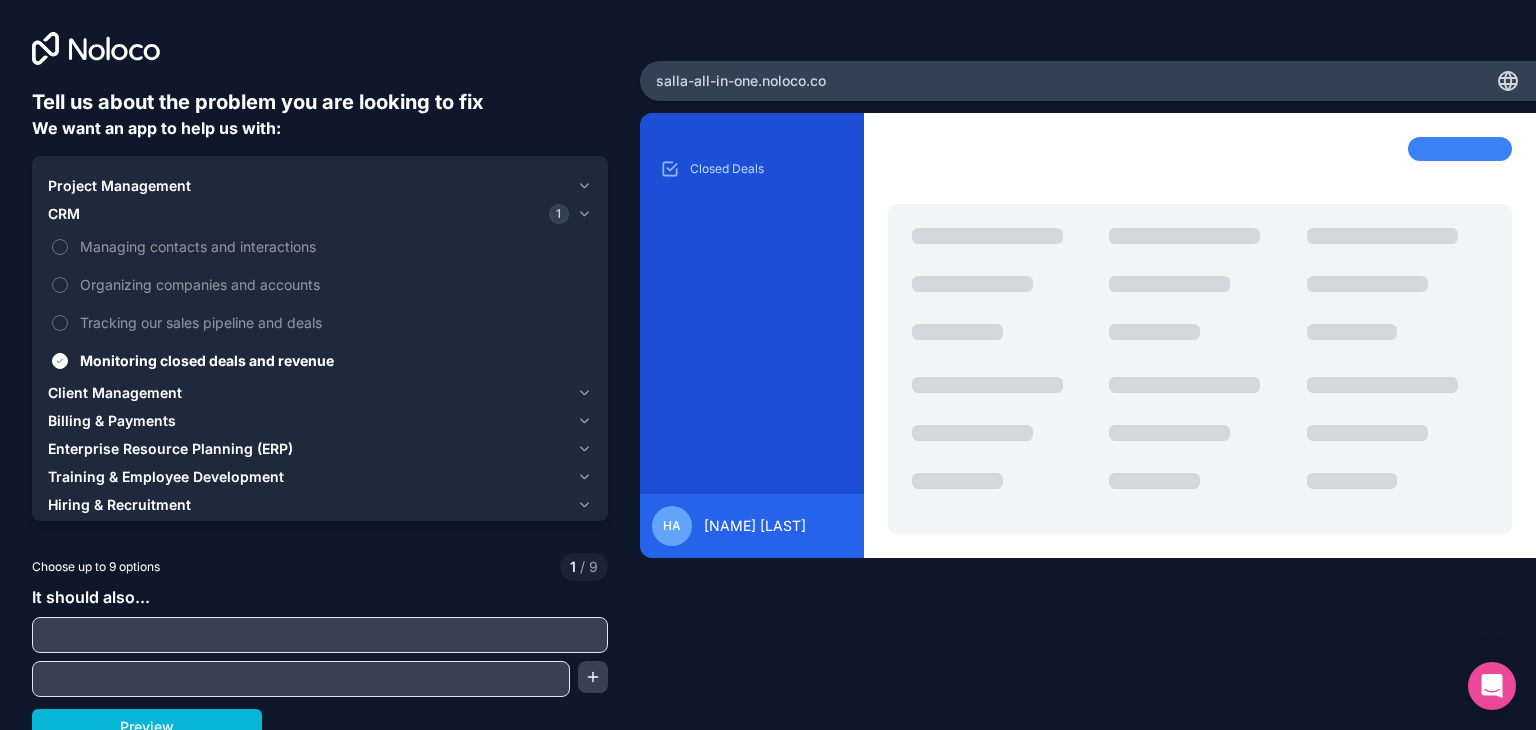 click on "Enterprise Resource Planning (ERP)" at bounding box center [320, 449] 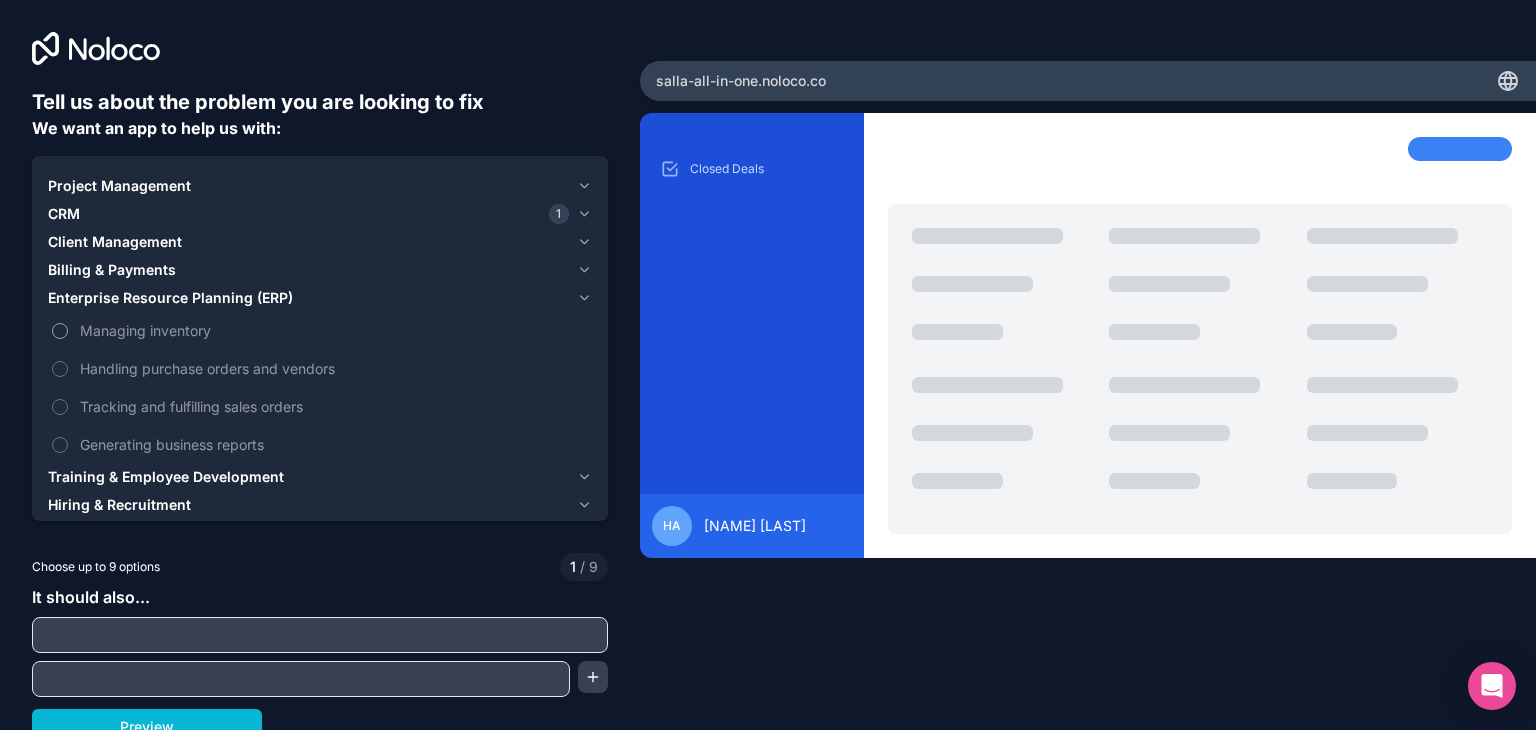 click on "Managing inventory" at bounding box center (334, 330) 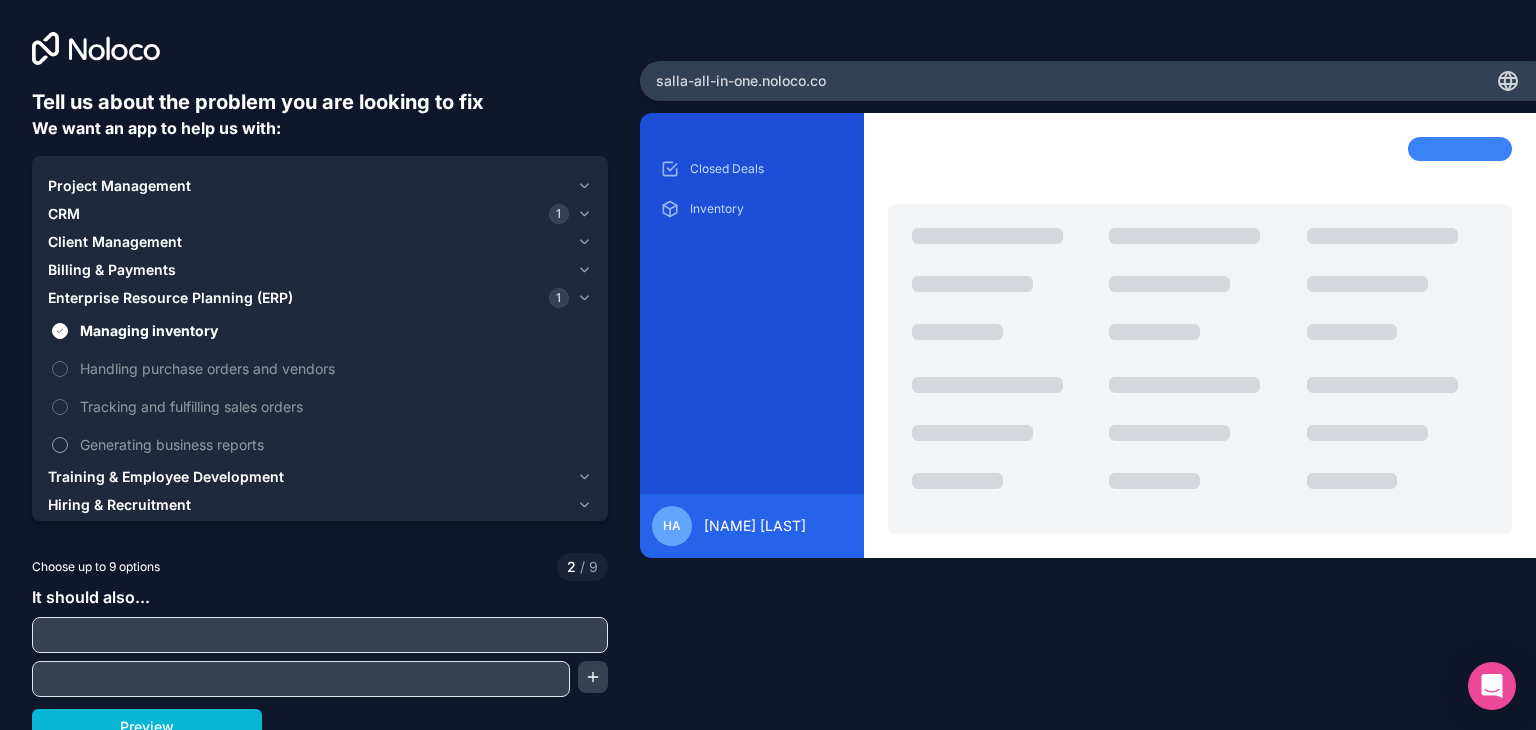 click on "Generating business reports" at bounding box center (334, 444) 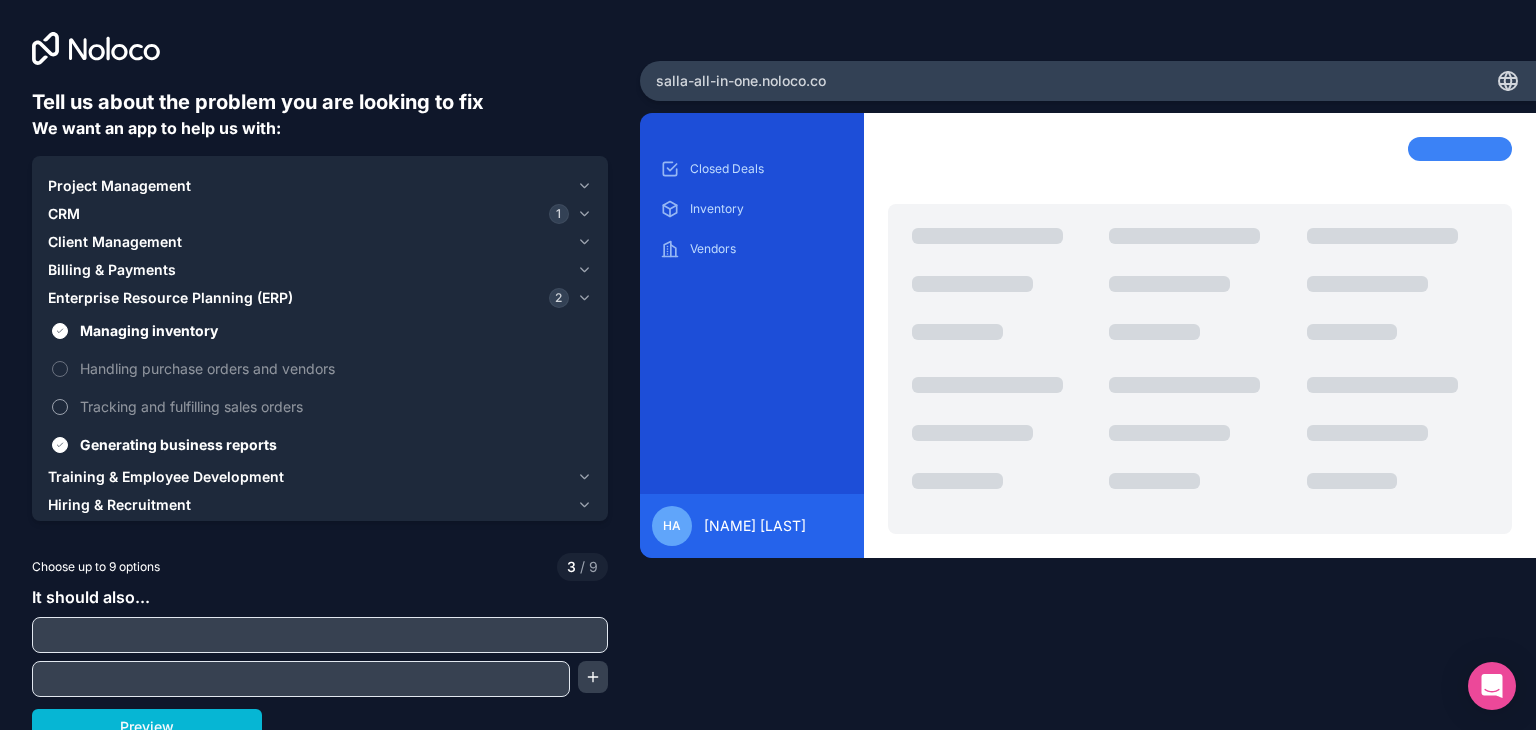 click on "Tracking and fulfilling sales orders" at bounding box center [334, 406] 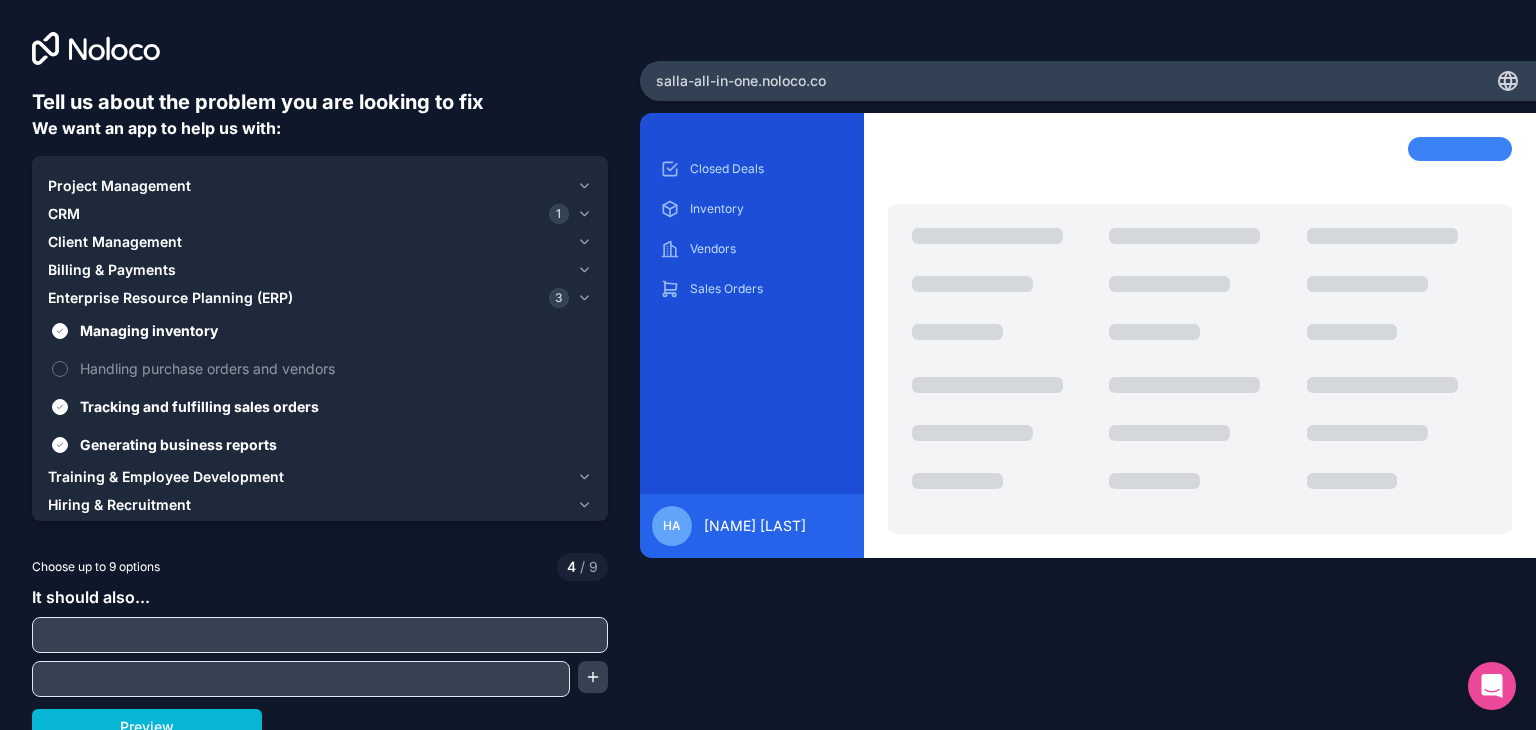 click on "Training & Employee Development" at bounding box center [166, 477] 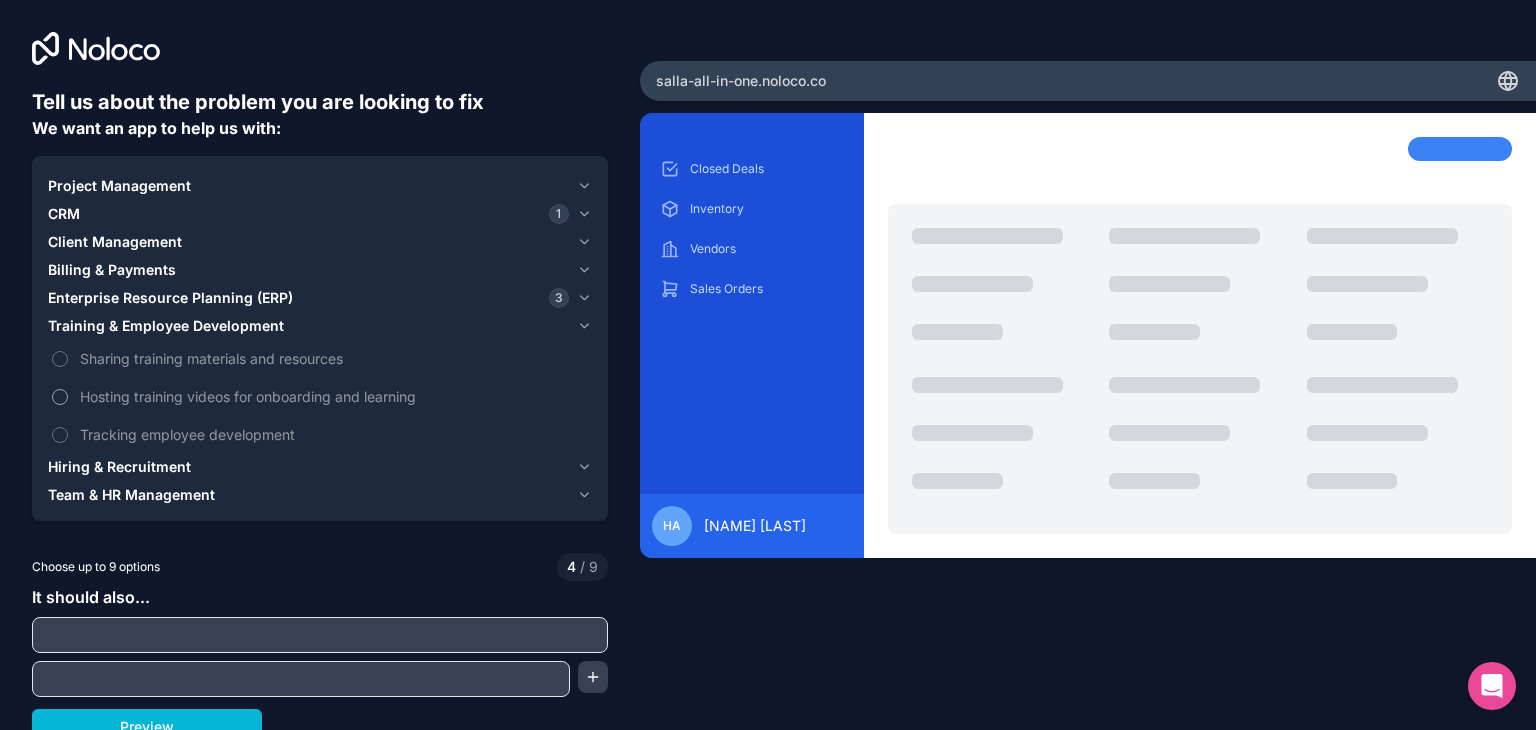 click on "Hosting training videos for onboarding and learning" at bounding box center [320, 396] 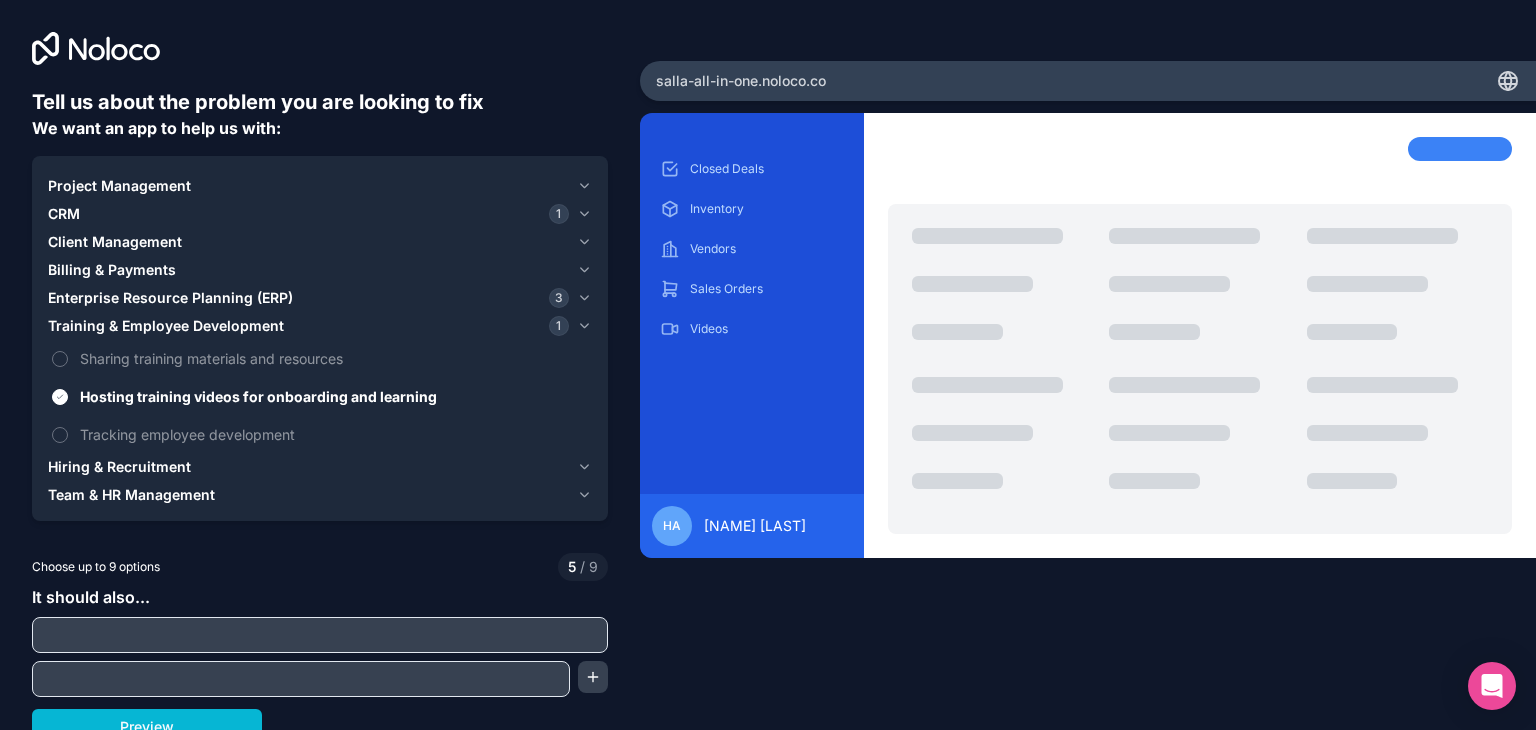 click on "Team & HR Management" at bounding box center (131, 495) 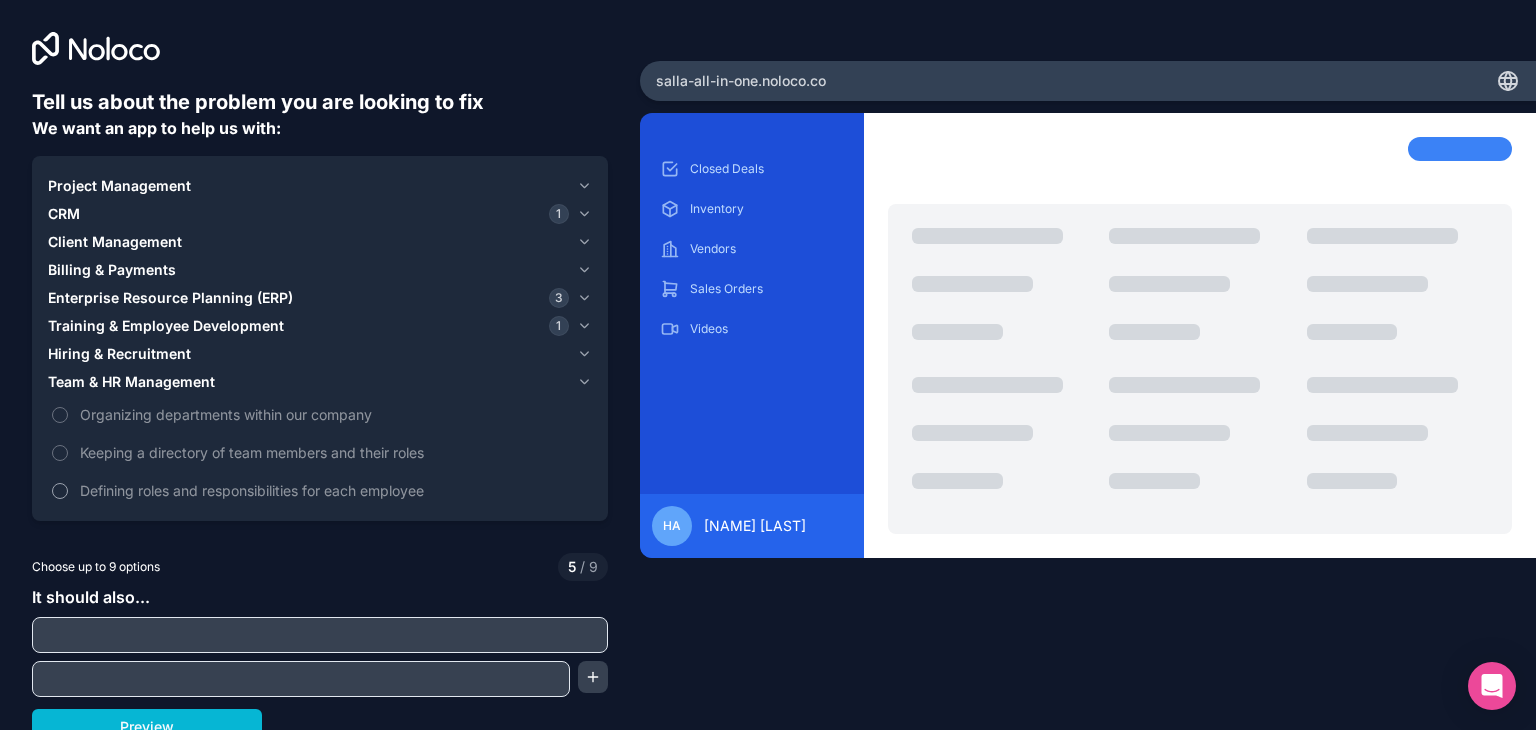 click on "Defining roles and responsibilities for each employee" at bounding box center (334, 490) 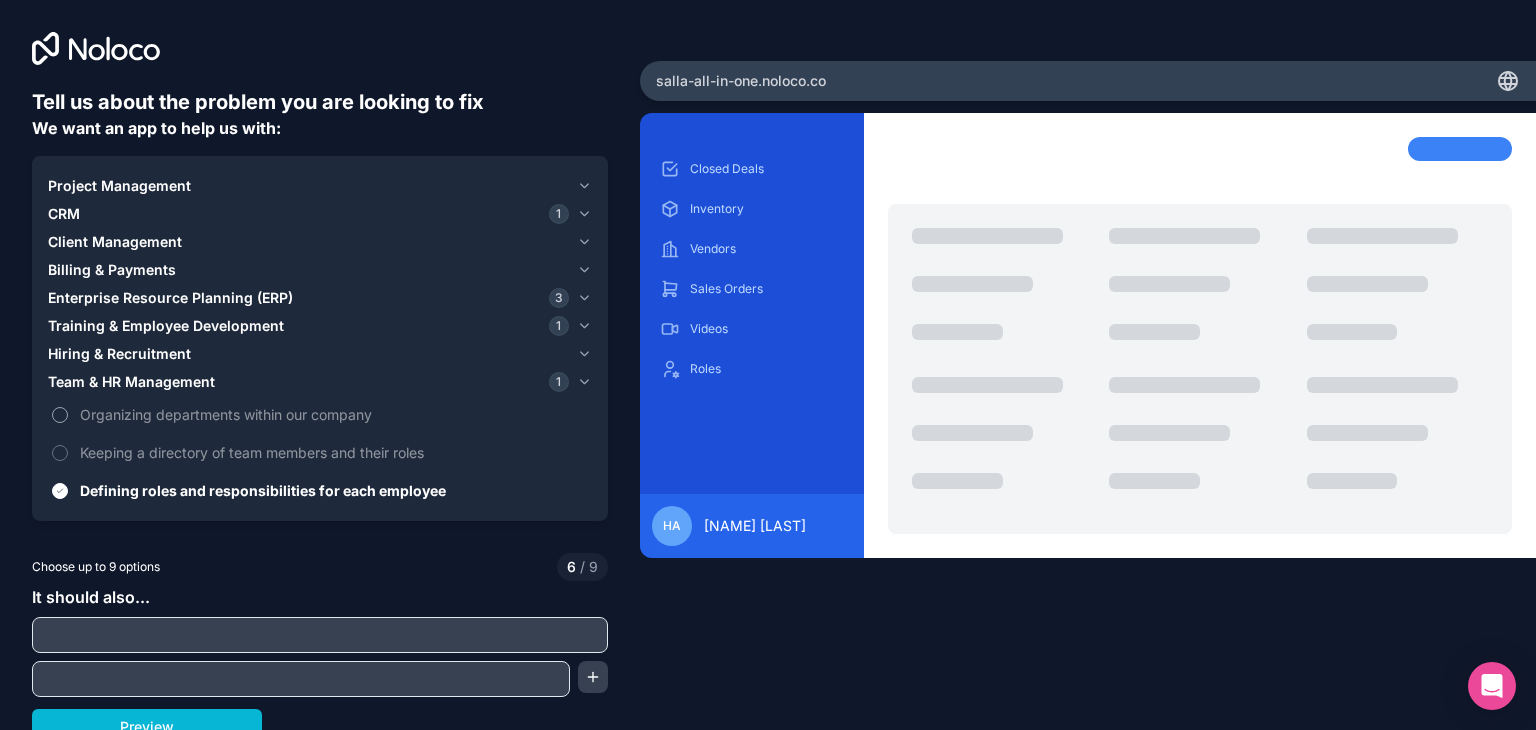 click on "Organizing departments within our company" at bounding box center [334, 414] 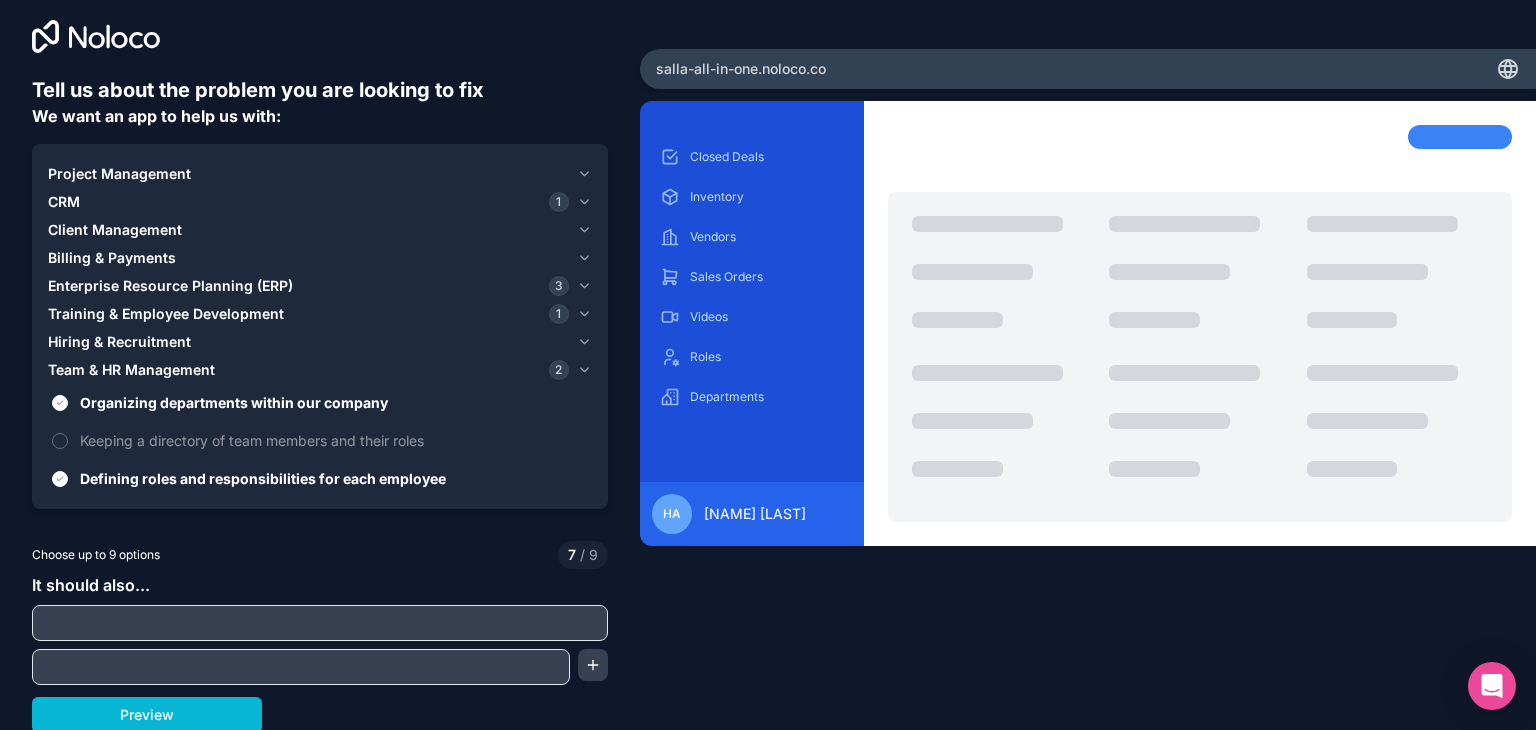 scroll, scrollTop: 15, scrollLeft: 0, axis: vertical 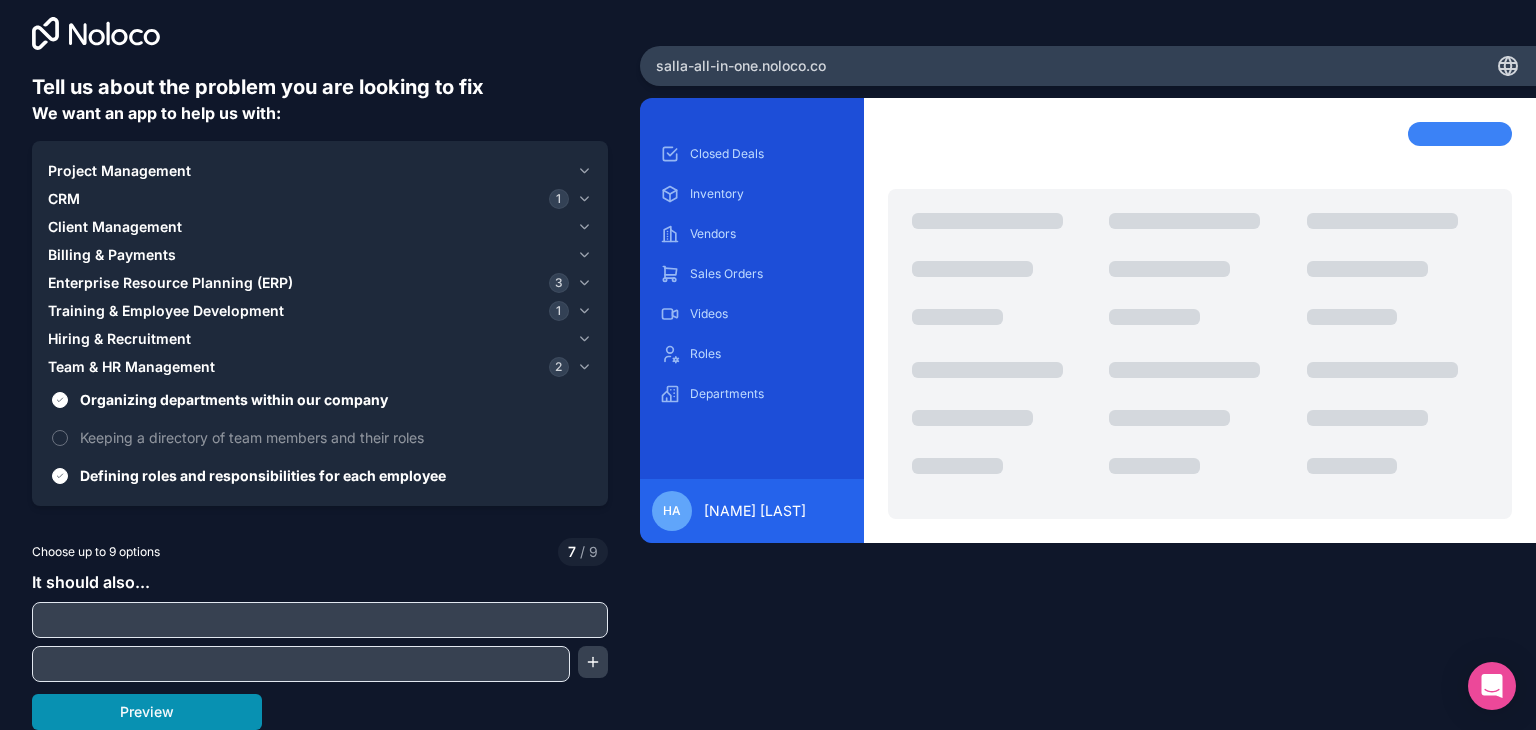 click on "Preview" at bounding box center (147, 712) 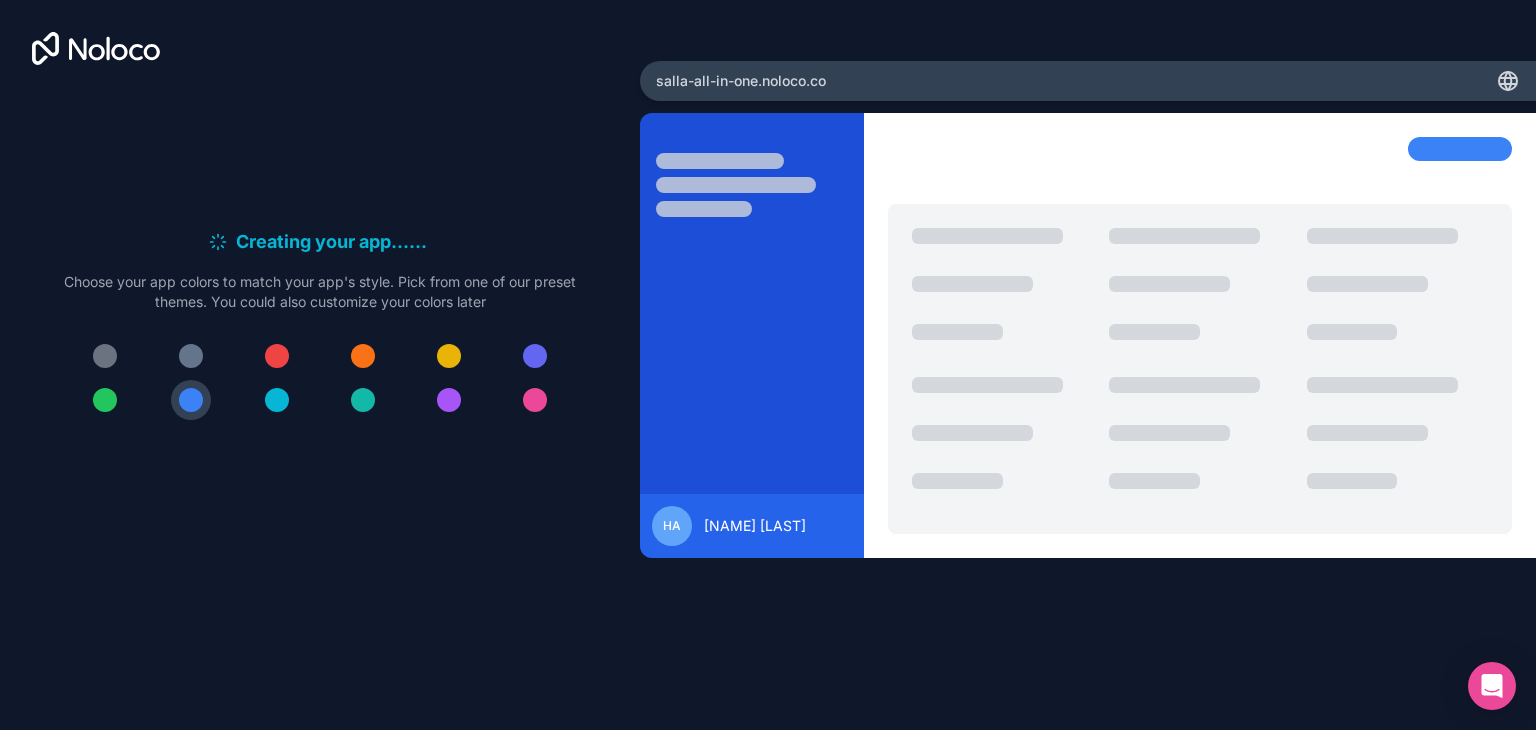 scroll, scrollTop: 0, scrollLeft: 0, axis: both 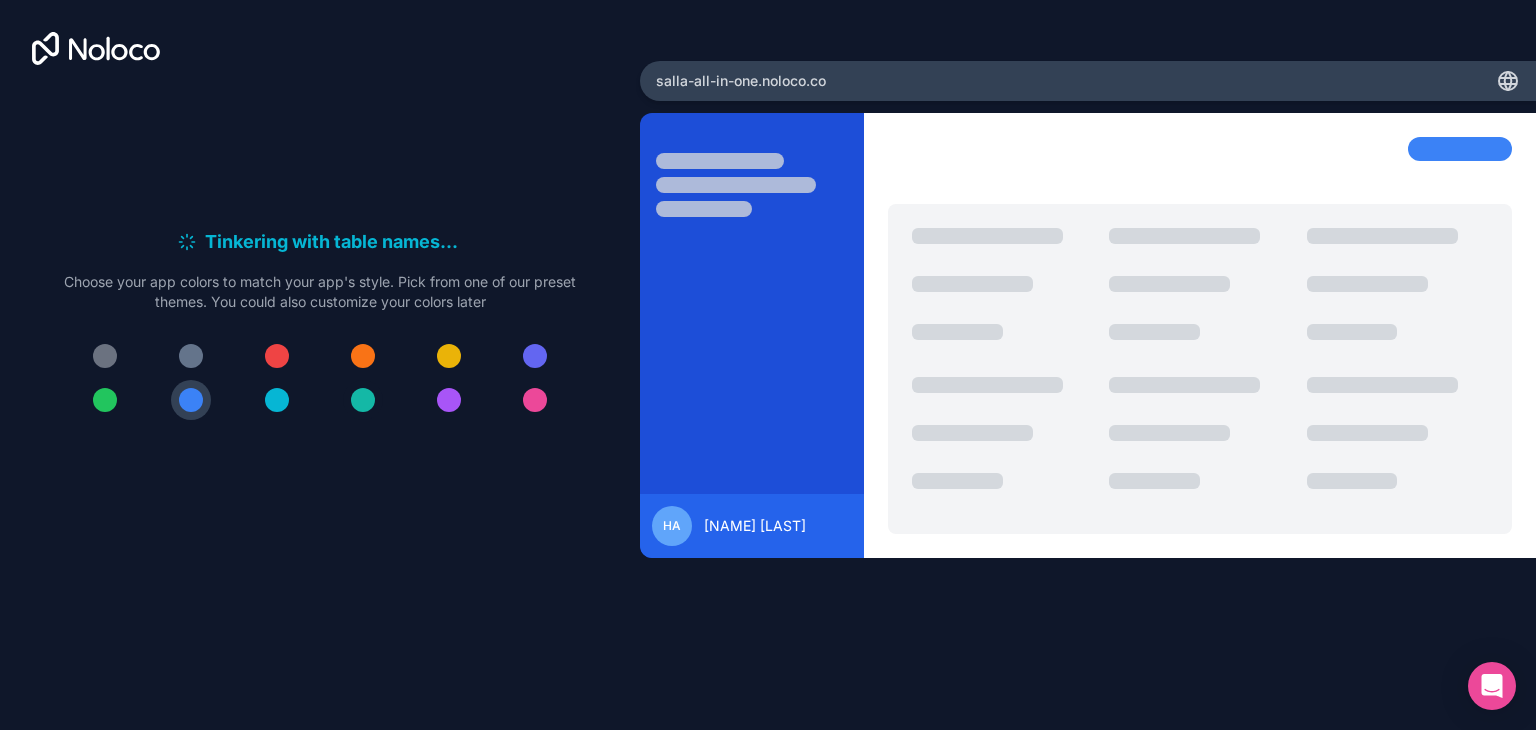 click at bounding box center (363, 400) 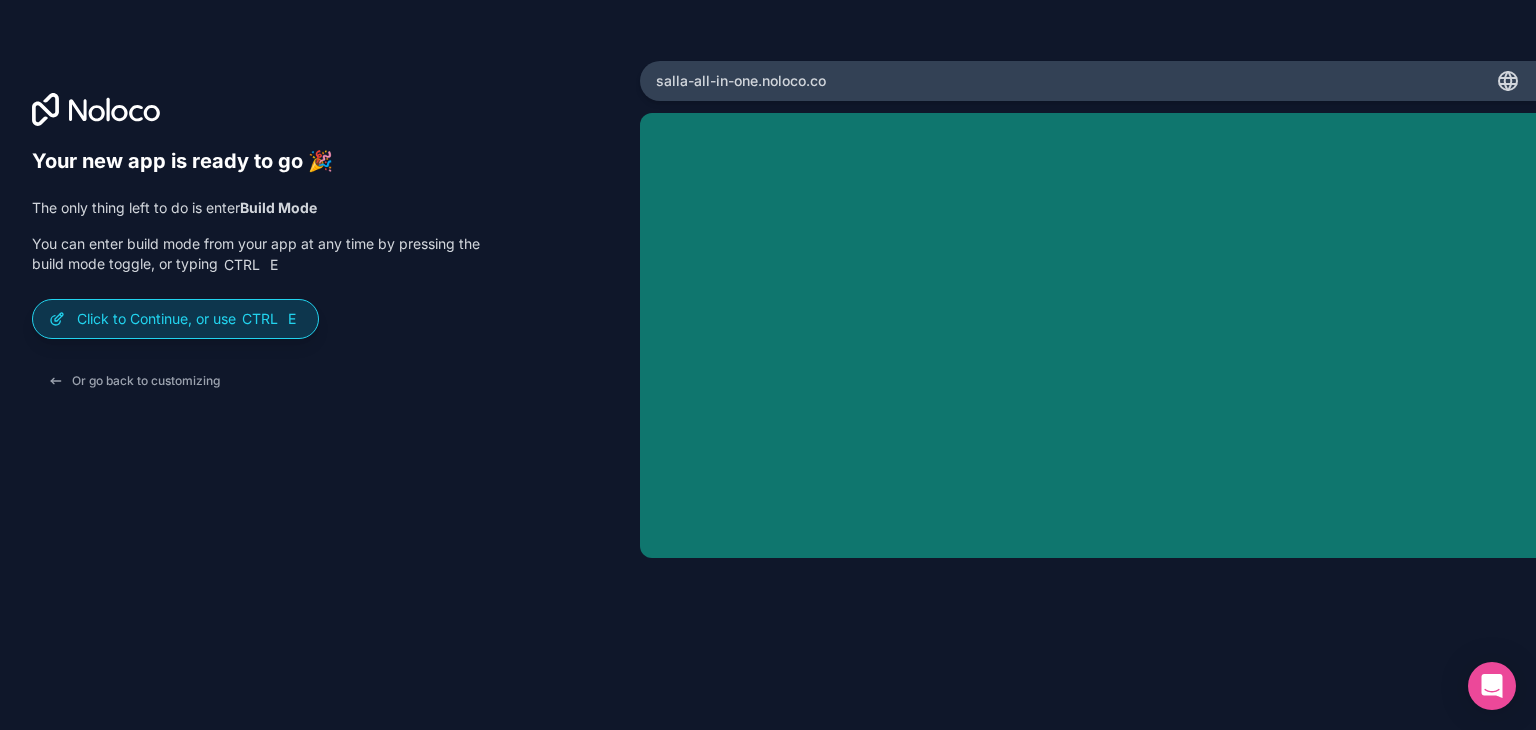 click on "Click to Continue, or use  Ctrl E" at bounding box center [189, 319] 